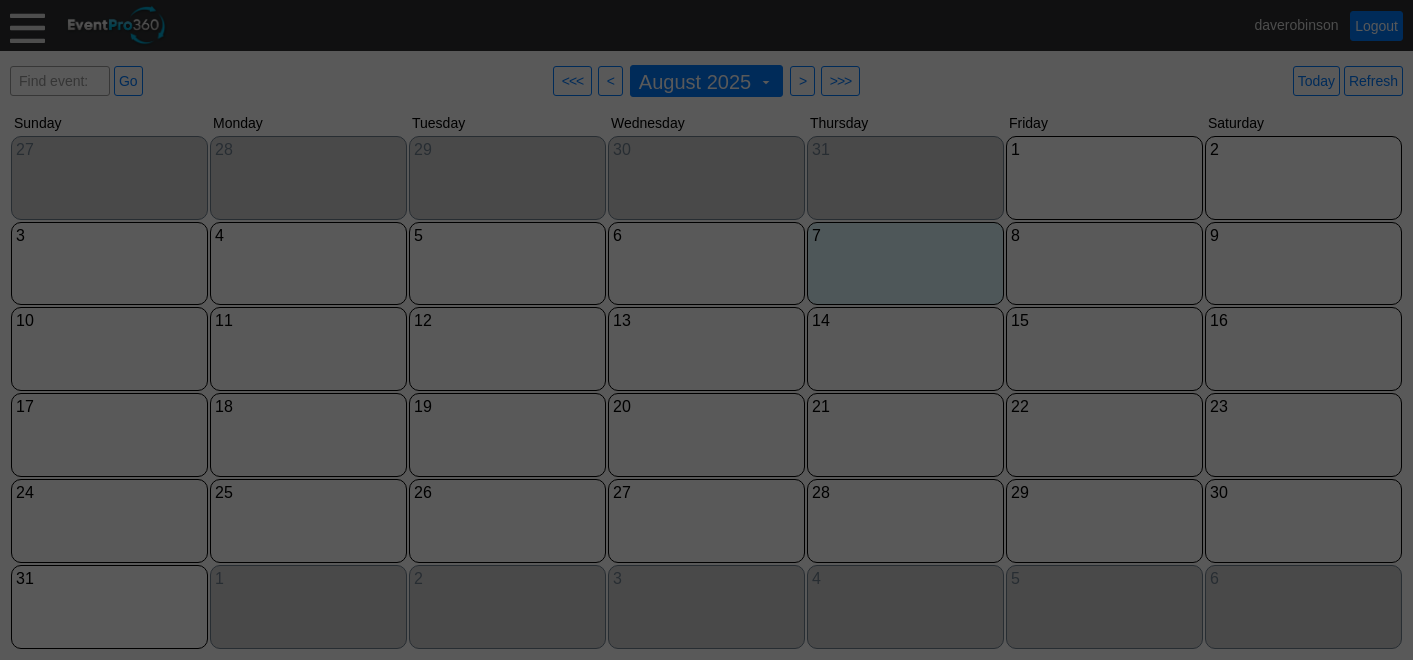 scroll, scrollTop: 0, scrollLeft: 0, axis: both 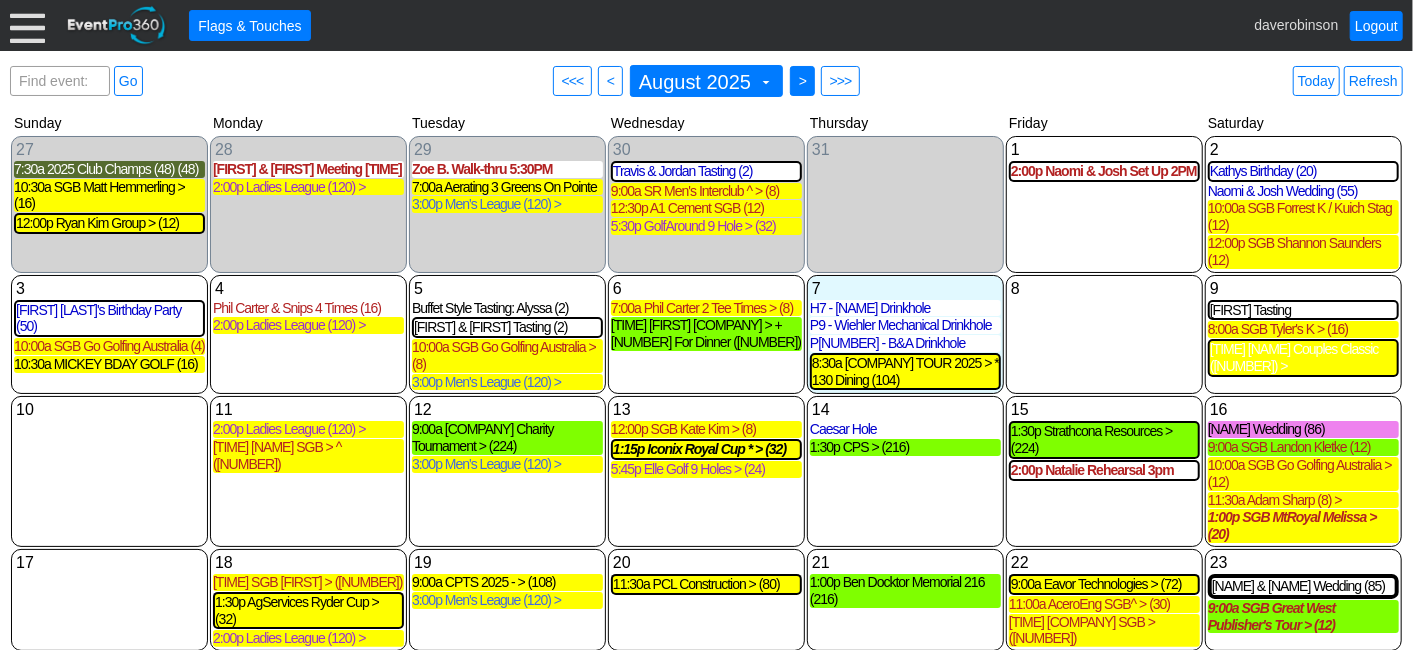 click on ">" at bounding box center (802, 81) 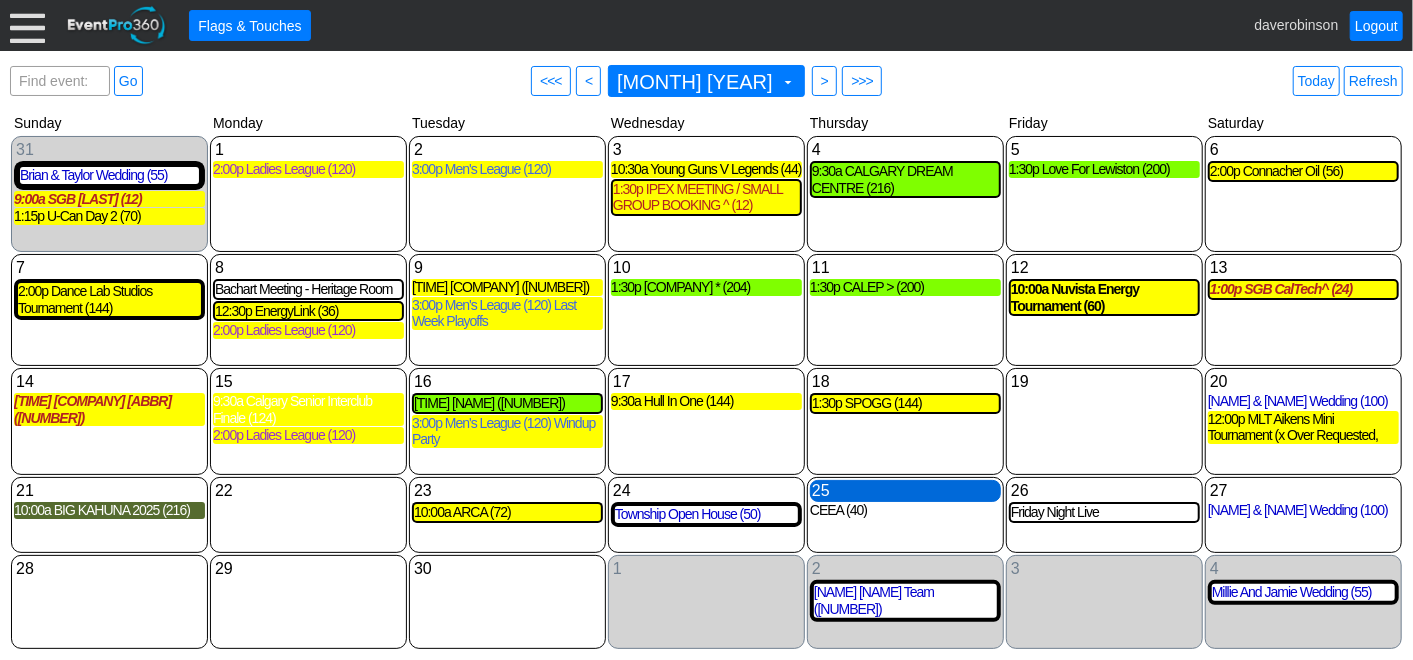click on "25 Thursday" at bounding box center [905, 491] 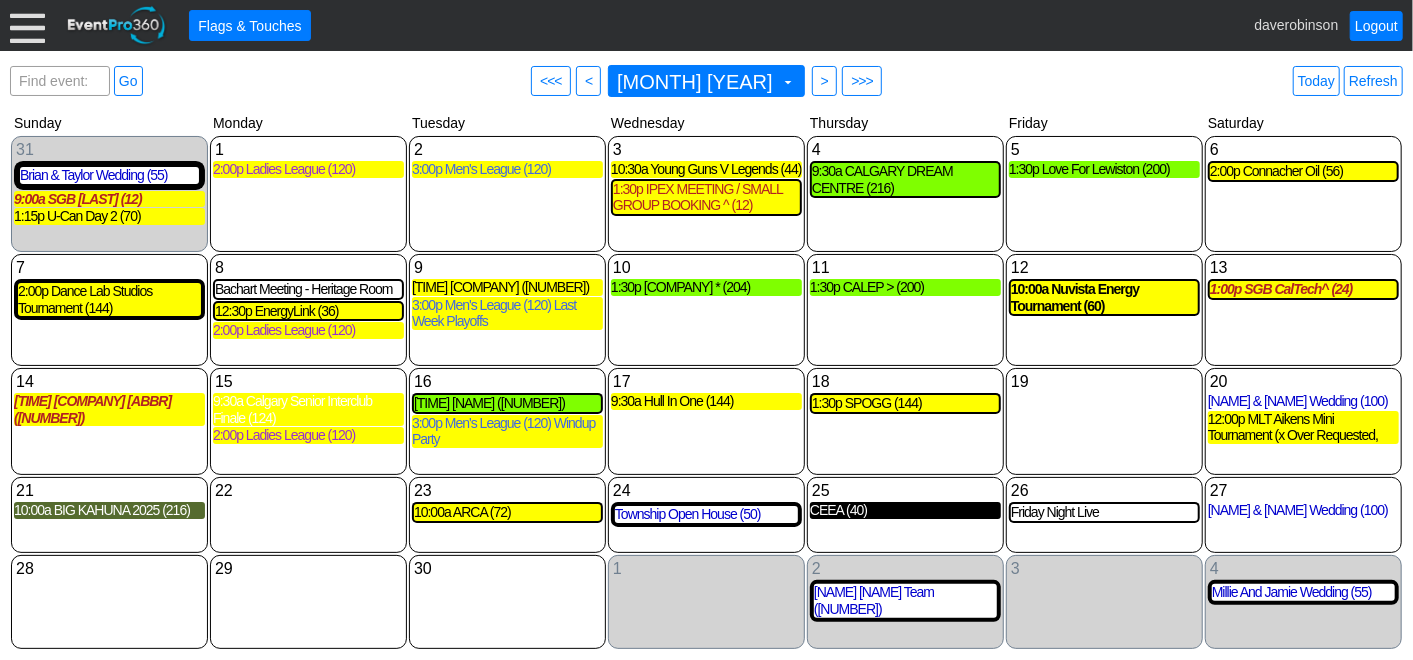 click on "CEEA (40)" at bounding box center [905, 510] 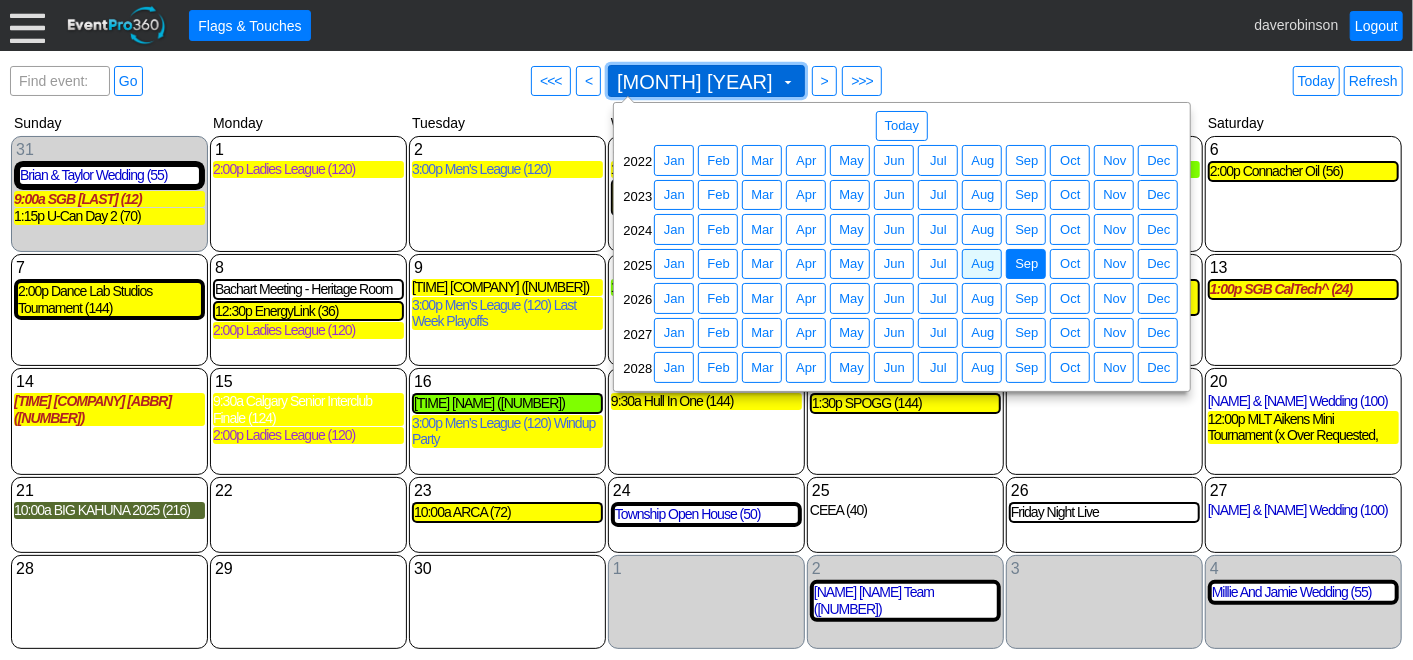 click at bounding box center [788, 82] 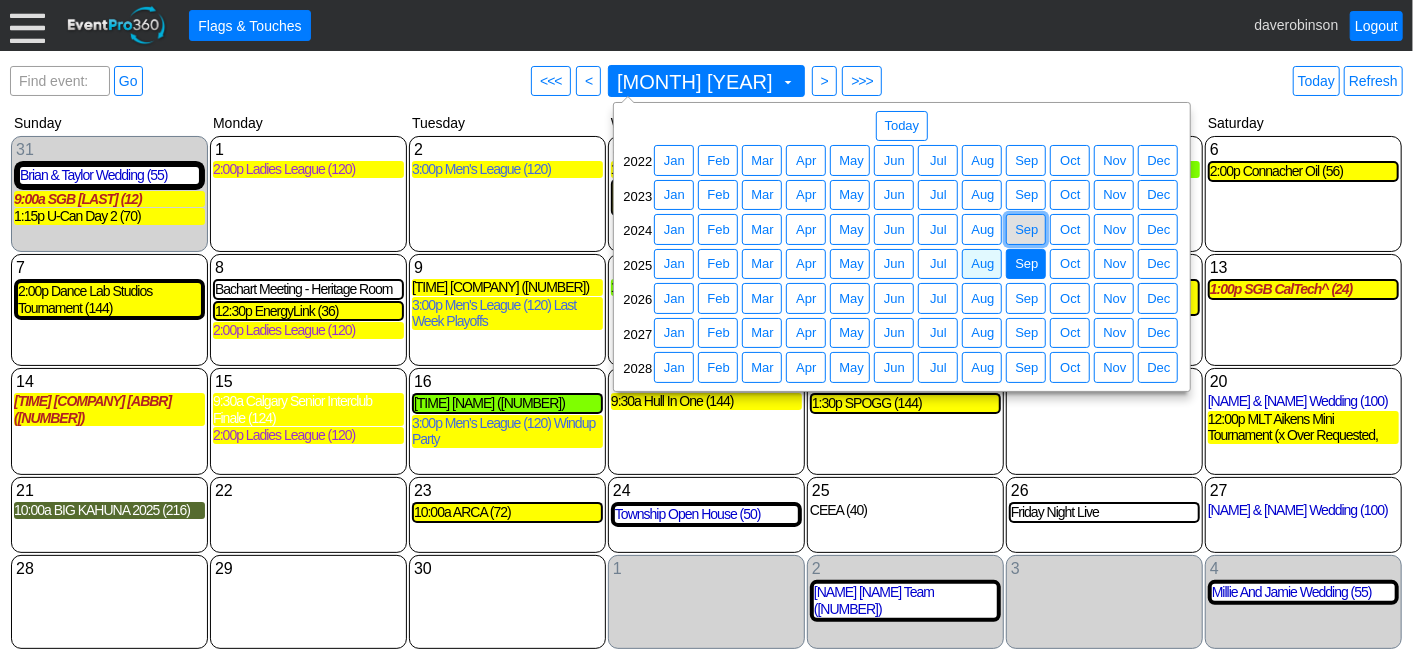 click on "Sep" at bounding box center (1026, 230) 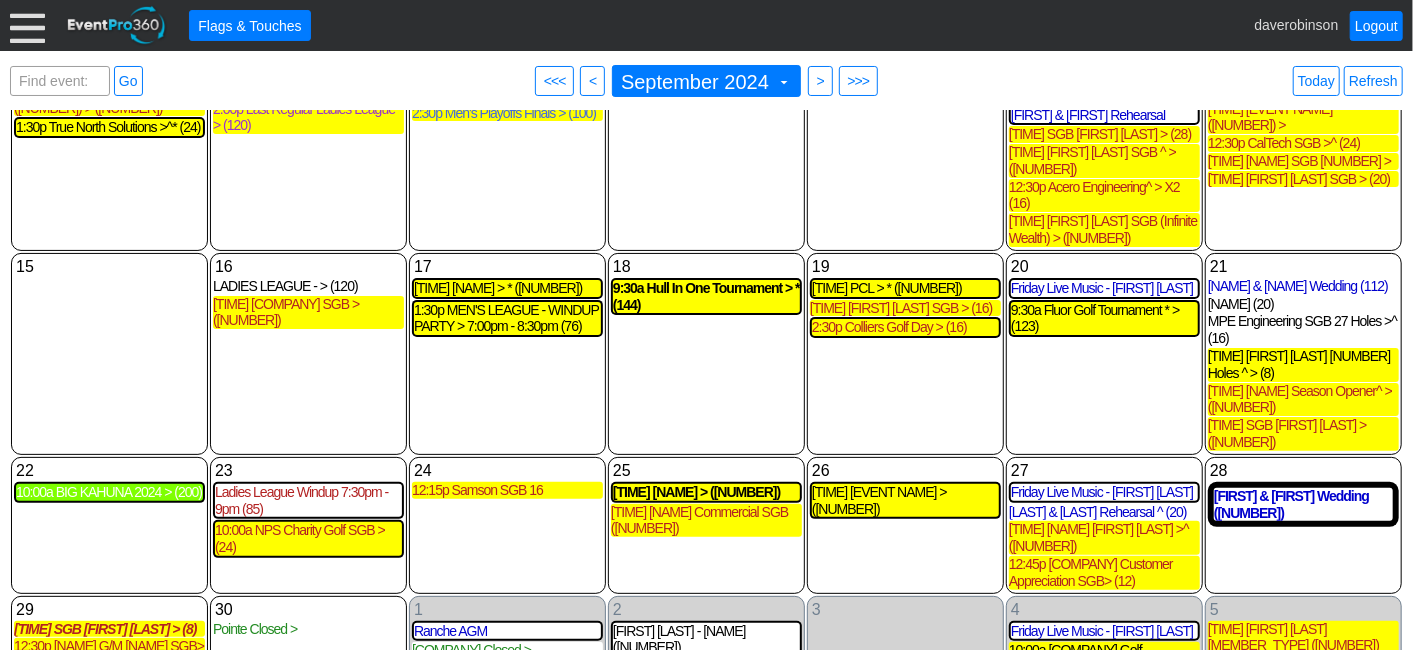 scroll, scrollTop: 211, scrollLeft: 0, axis: vertical 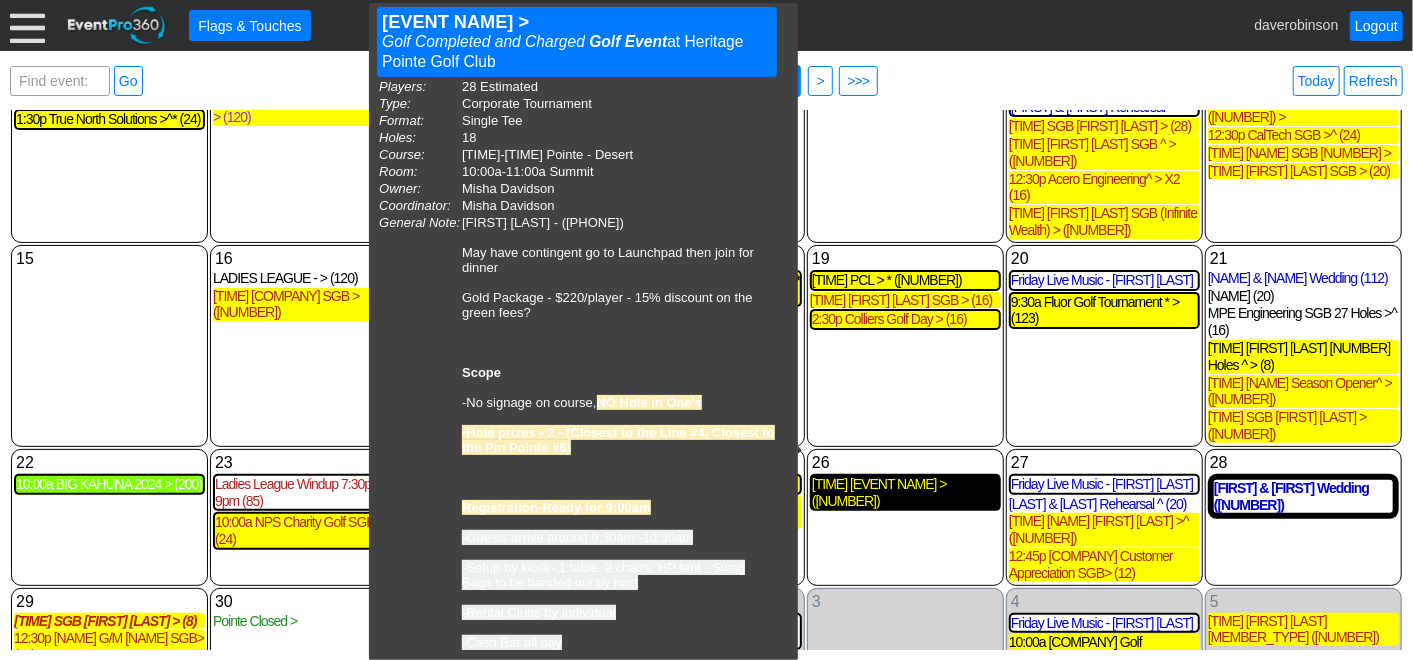 click on "[TIME] [EVENT NAME] > ([NUMBER])" at bounding box center (905, 493) 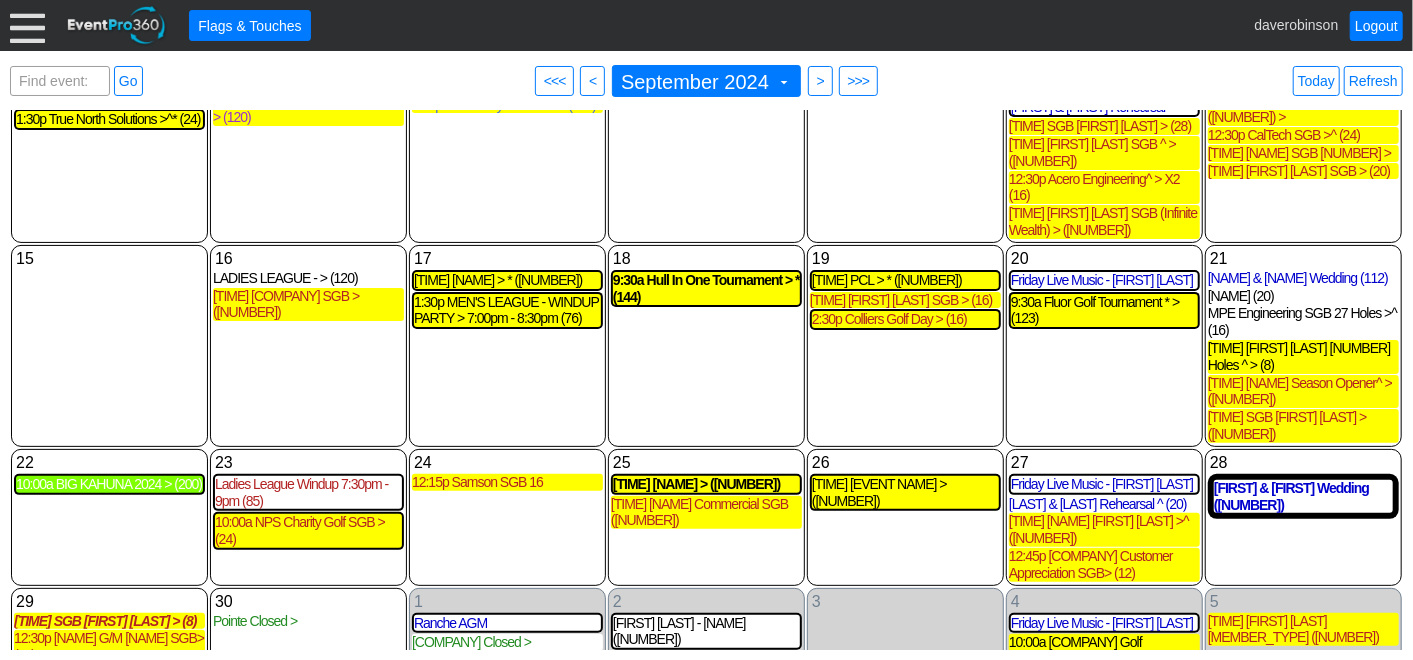 scroll, scrollTop: 154, scrollLeft: 0, axis: vertical 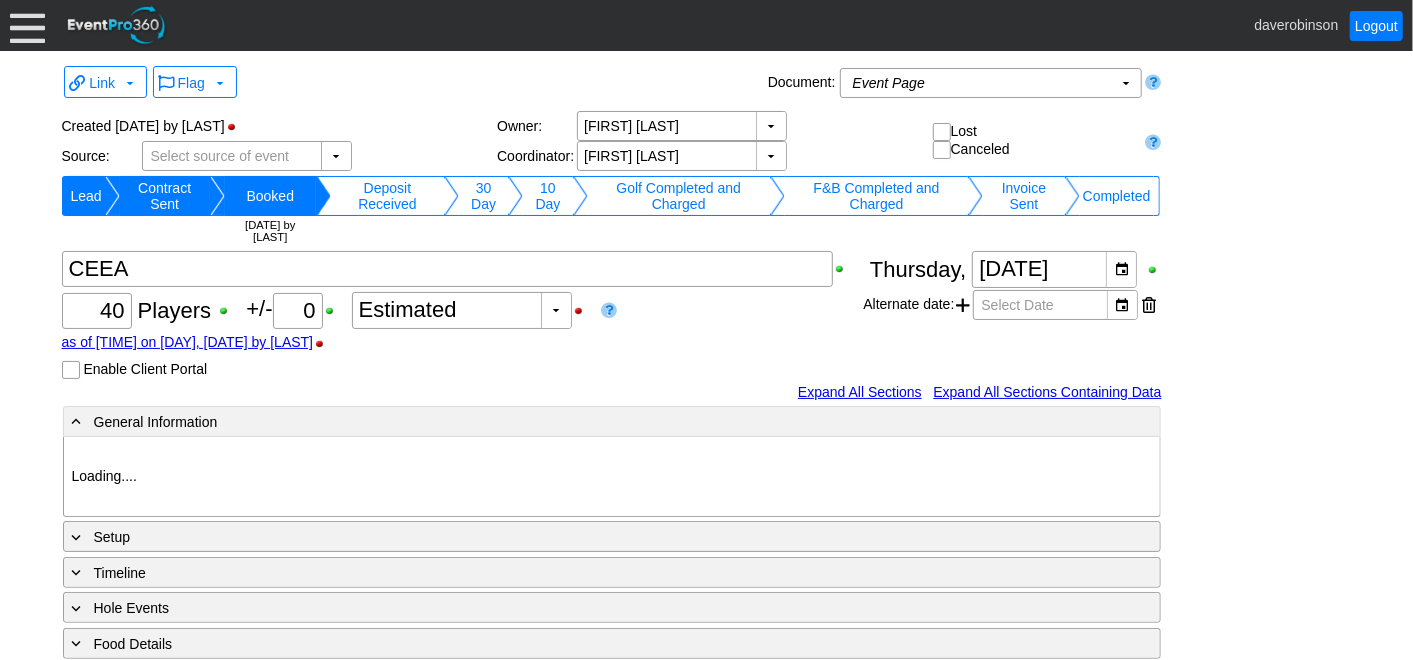 type on "Heritage Pointe Golf Club" 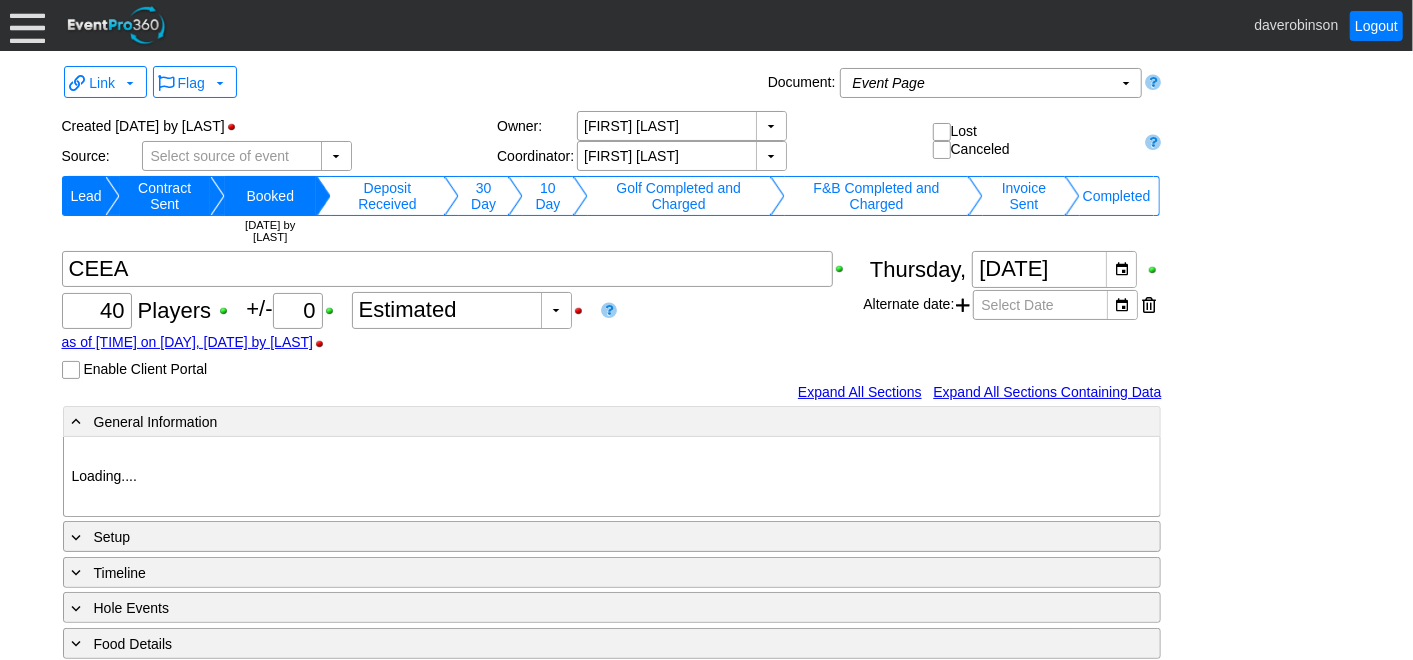 type on "Corporate Tournament" 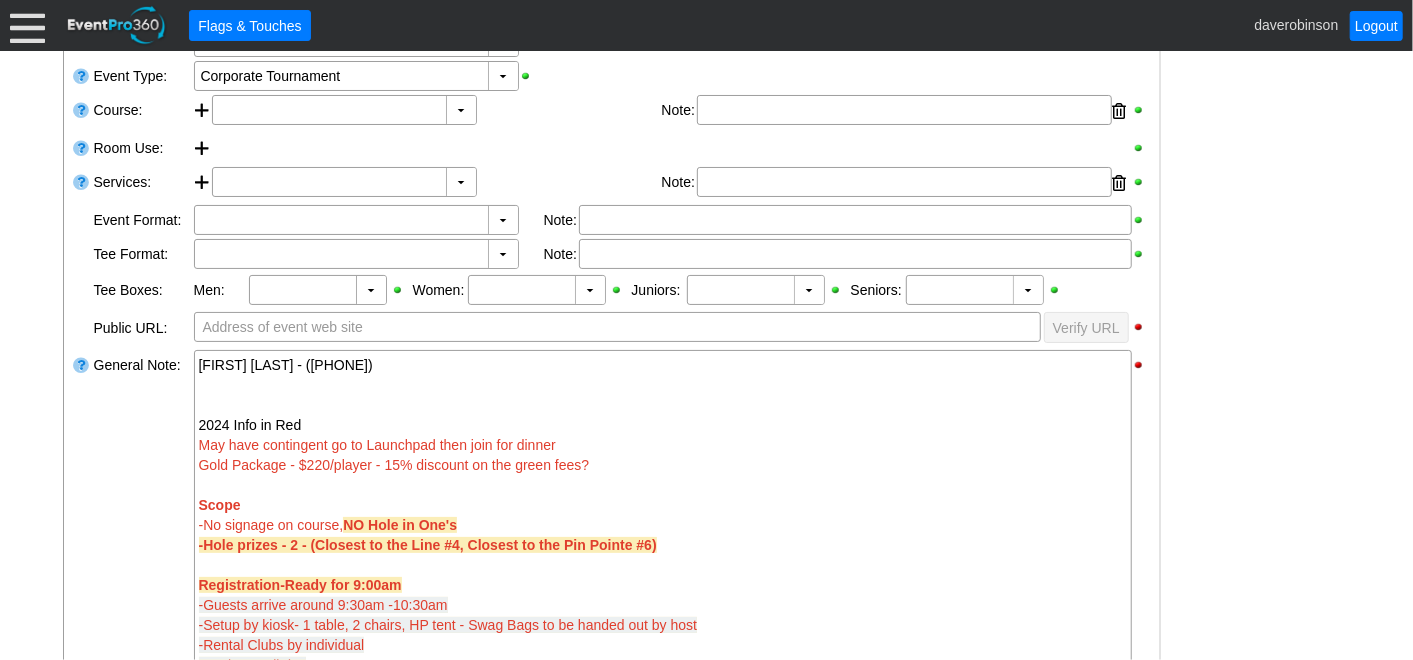 scroll, scrollTop: 444, scrollLeft: 0, axis: vertical 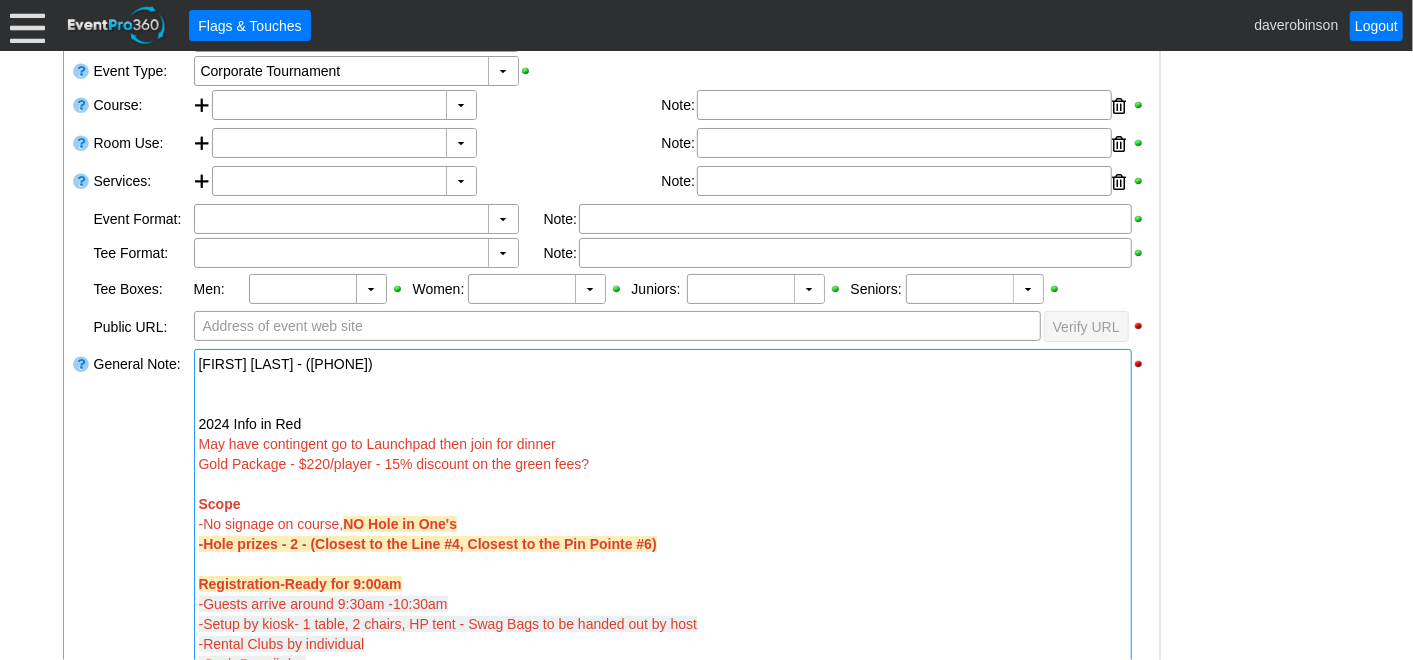 click at bounding box center (663, 384) 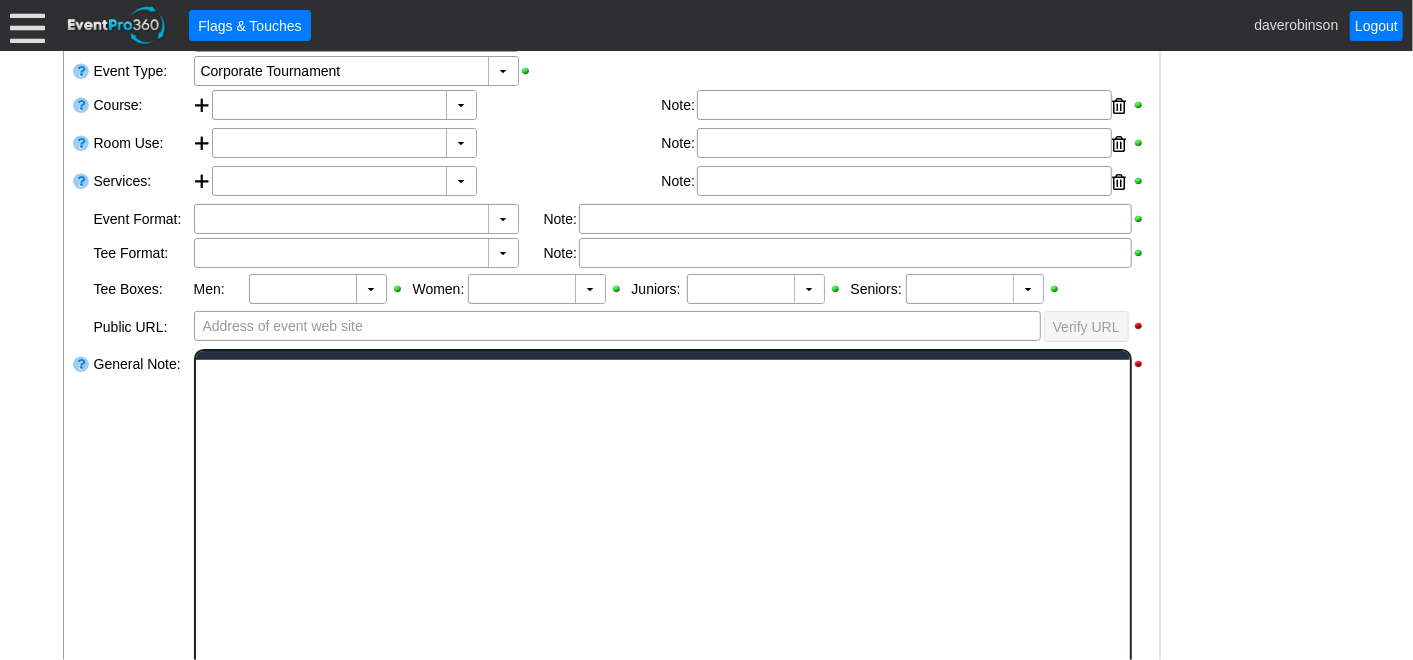 scroll, scrollTop: 0, scrollLeft: 0, axis: both 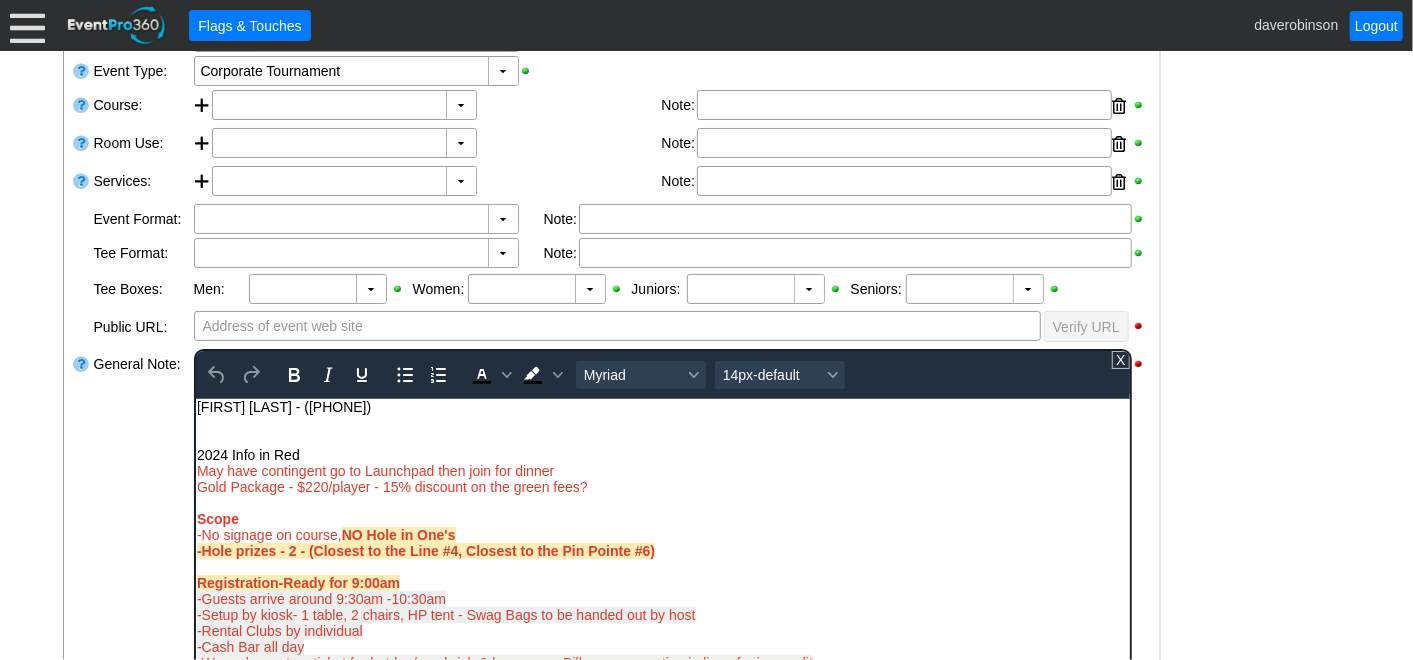 click at bounding box center [662, 438] 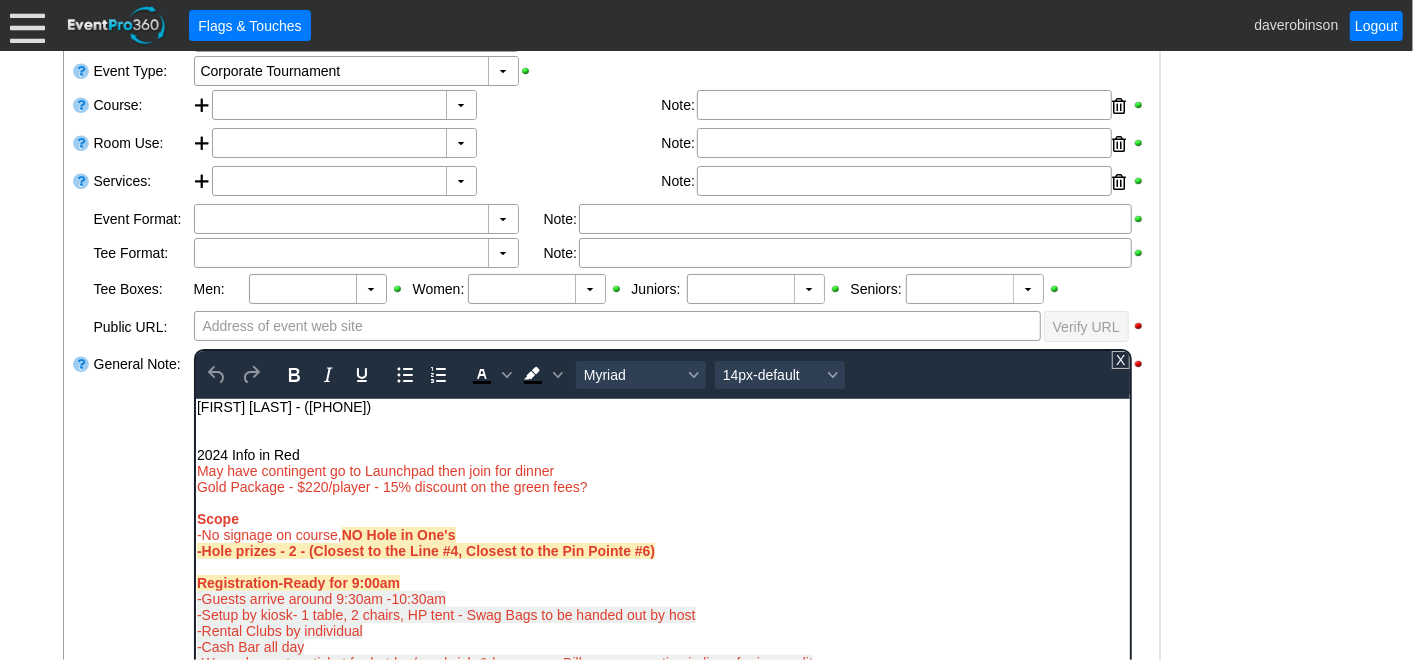 type 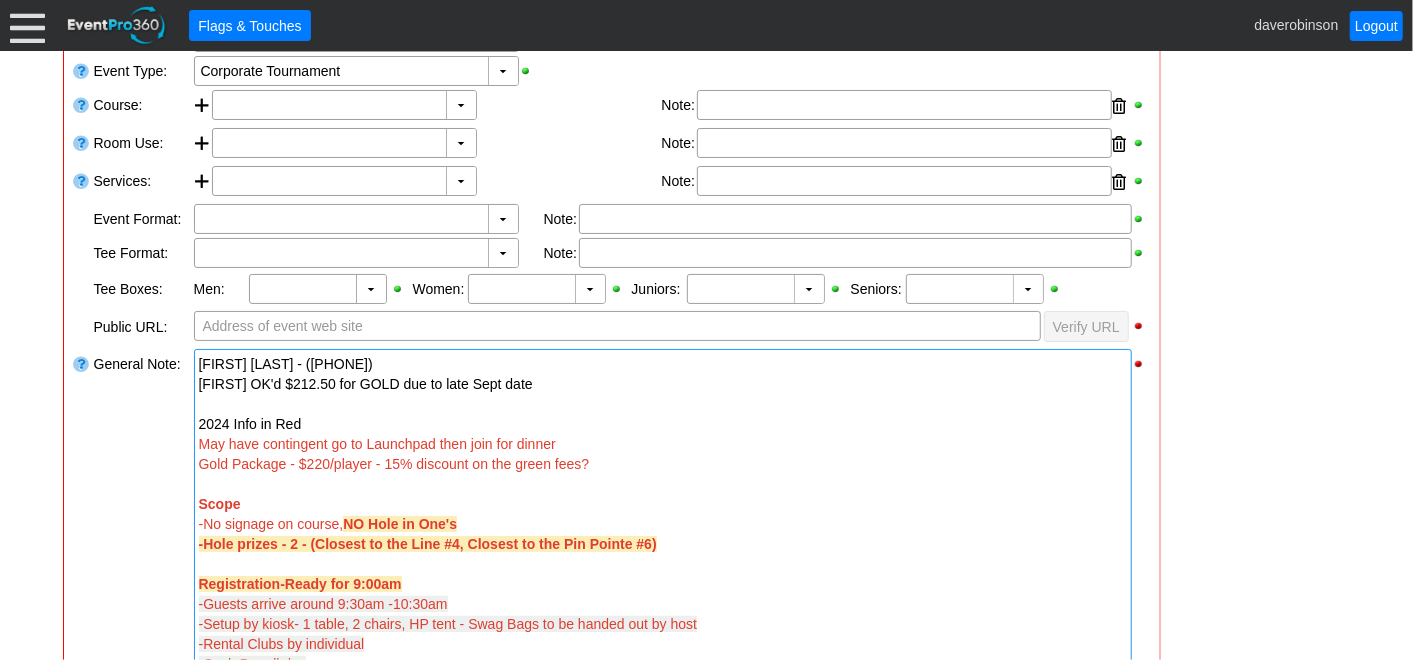 click on "Loading....
Remove all highlights
Facility:
▼ Χ Heritage Pointe Golf Club
Event Type:
▼ Χ Corporate Tournament
Course:
▼ Χ
Select time
Note:" at bounding box center (612, 564) 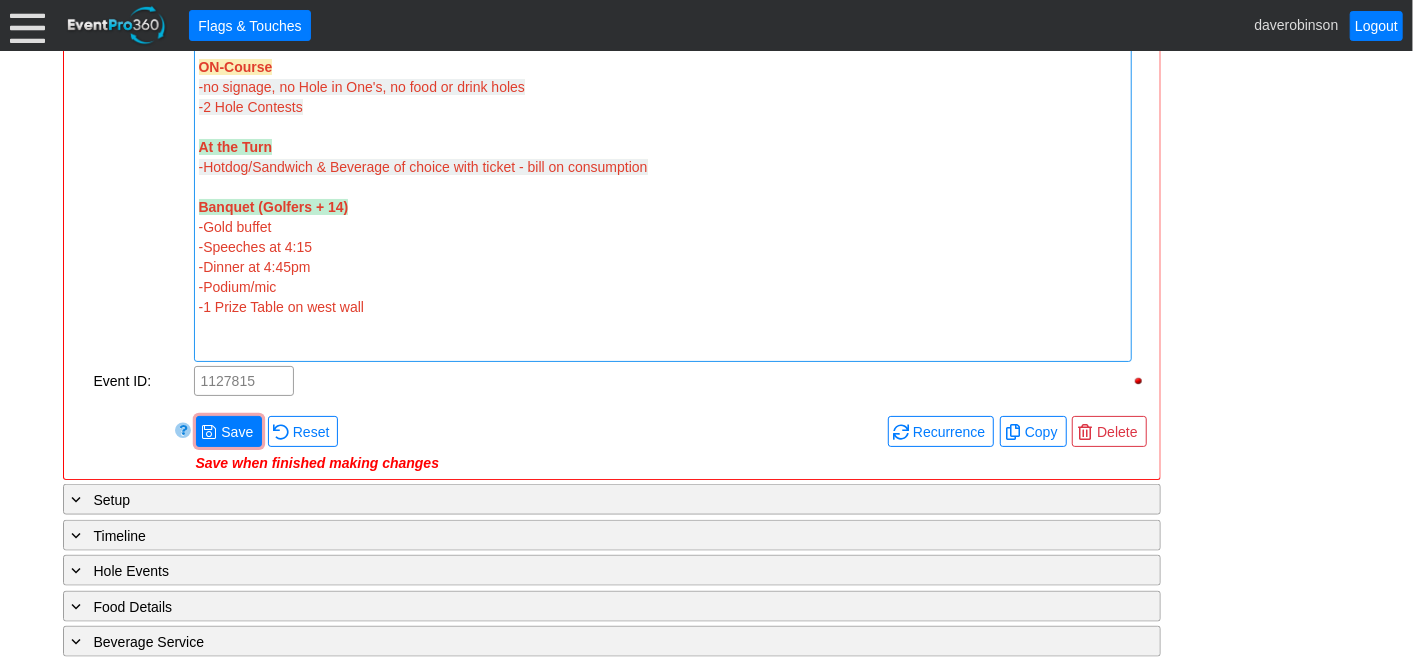 scroll, scrollTop: 1111, scrollLeft: 0, axis: vertical 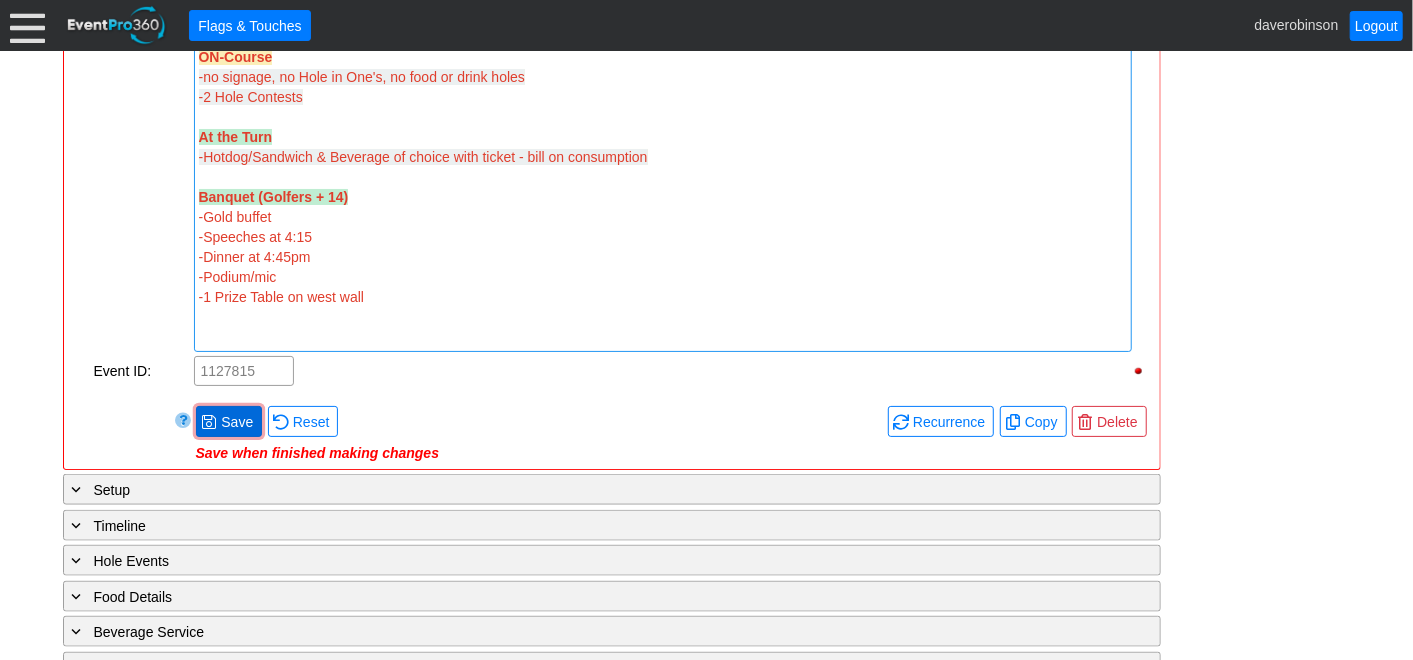 click on "Save" at bounding box center (237, 422) 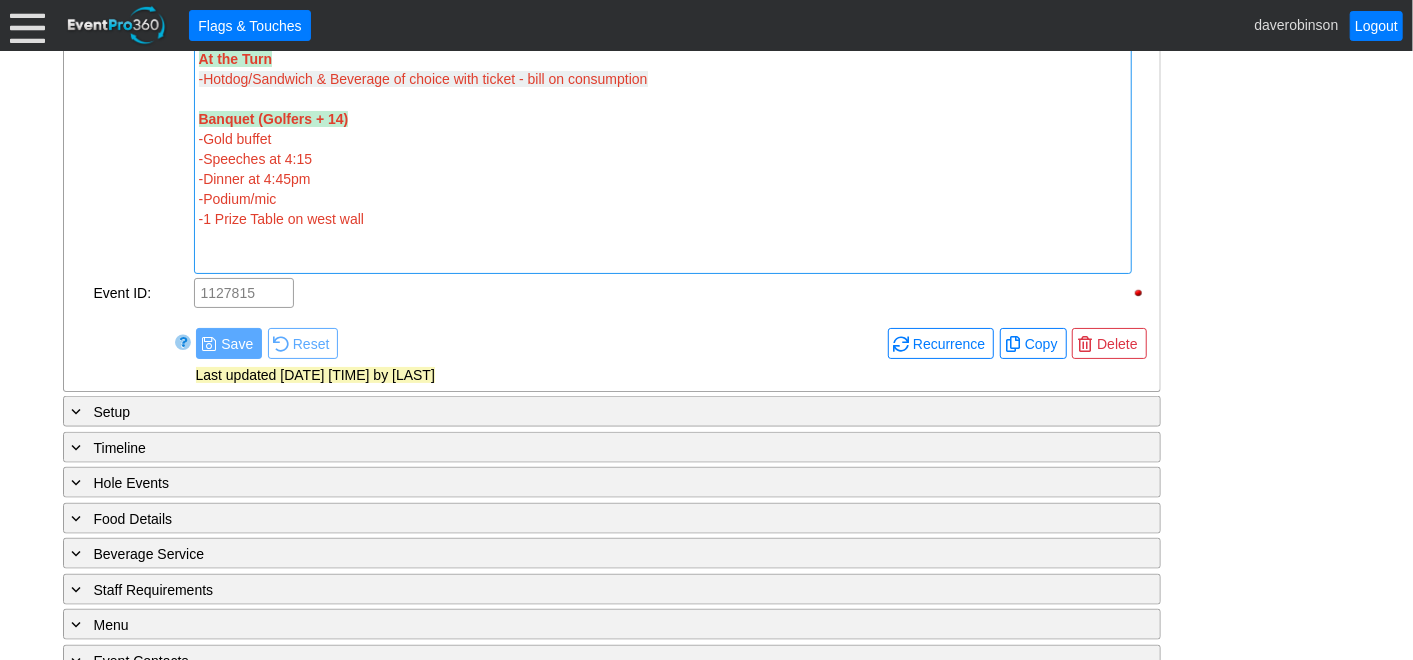 scroll, scrollTop: 1317, scrollLeft: 0, axis: vertical 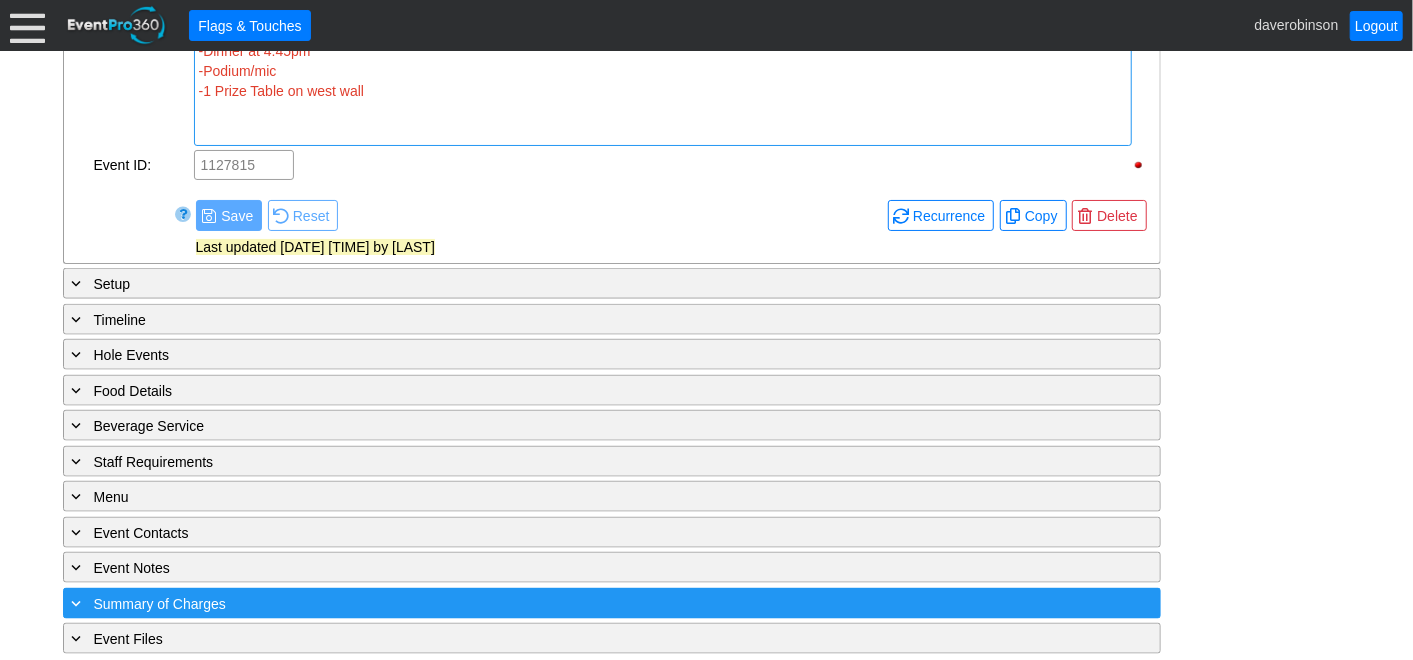 click on "+ Summary of Charges" at bounding box center [571, 603] 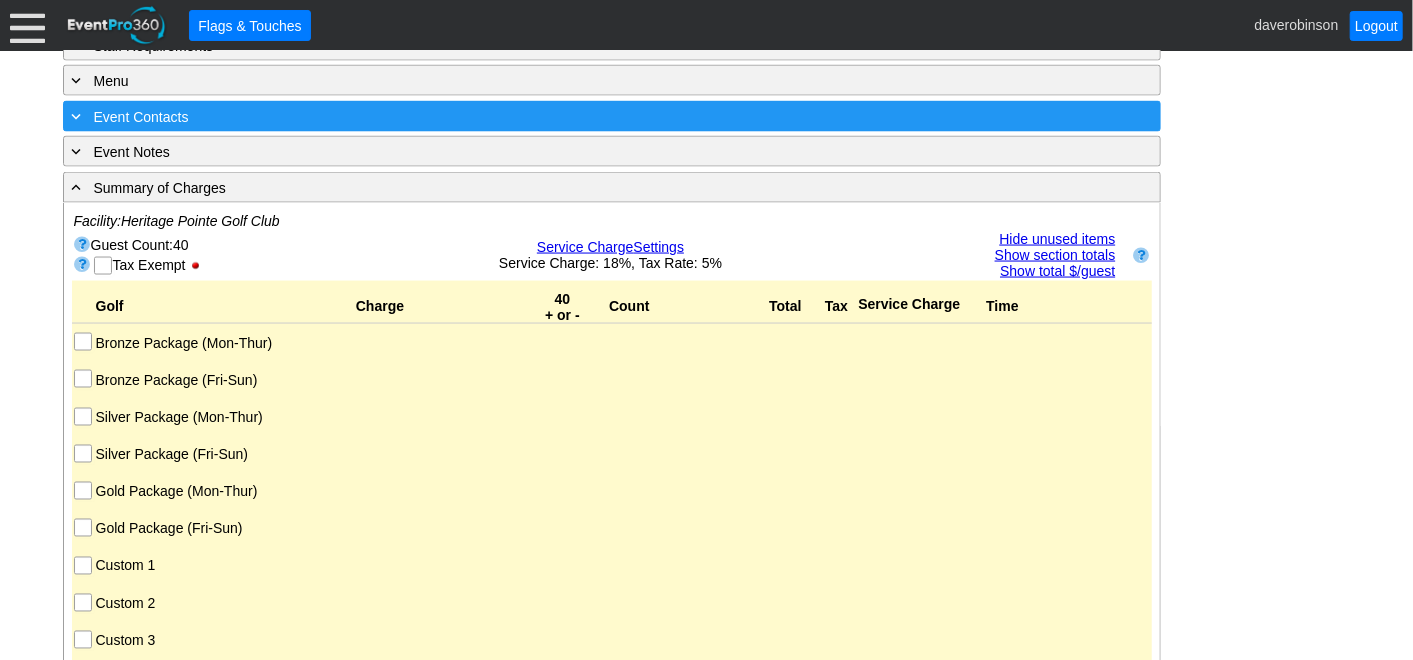 scroll, scrollTop: 1762, scrollLeft: 0, axis: vertical 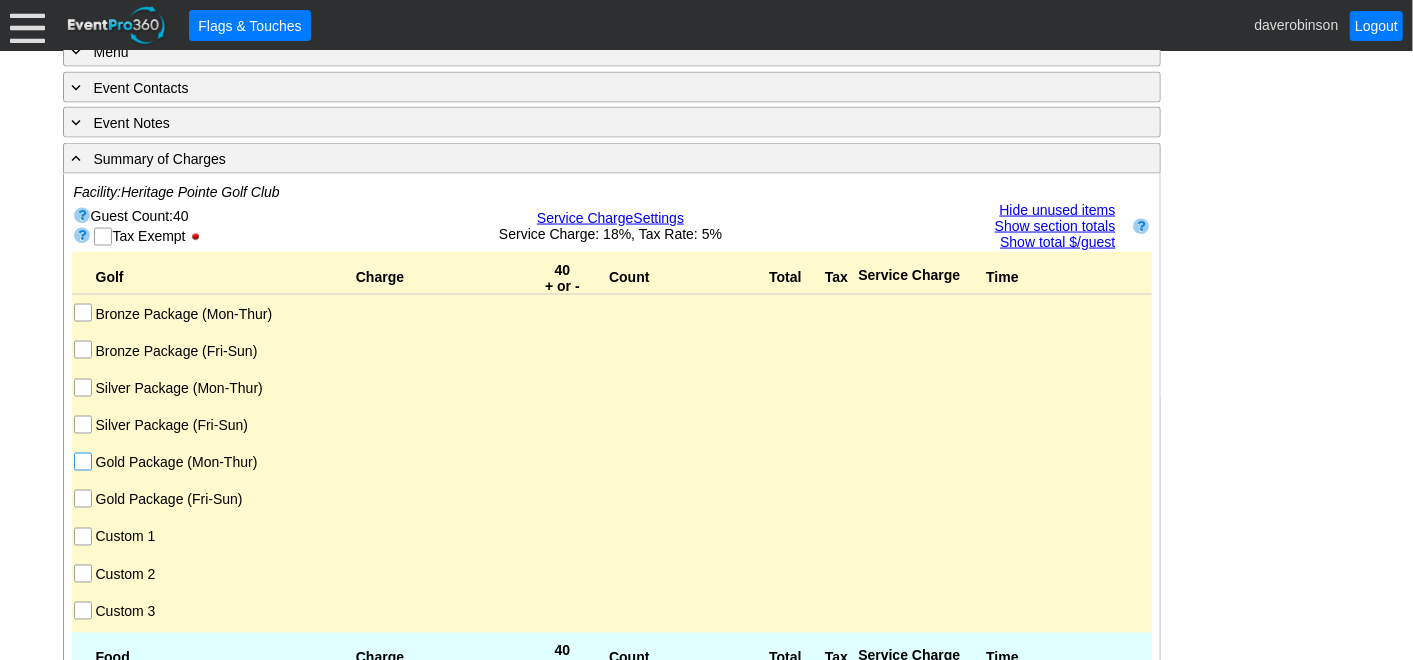 click on "Gold Package (Mon-Thur)" at bounding box center [85, 464] 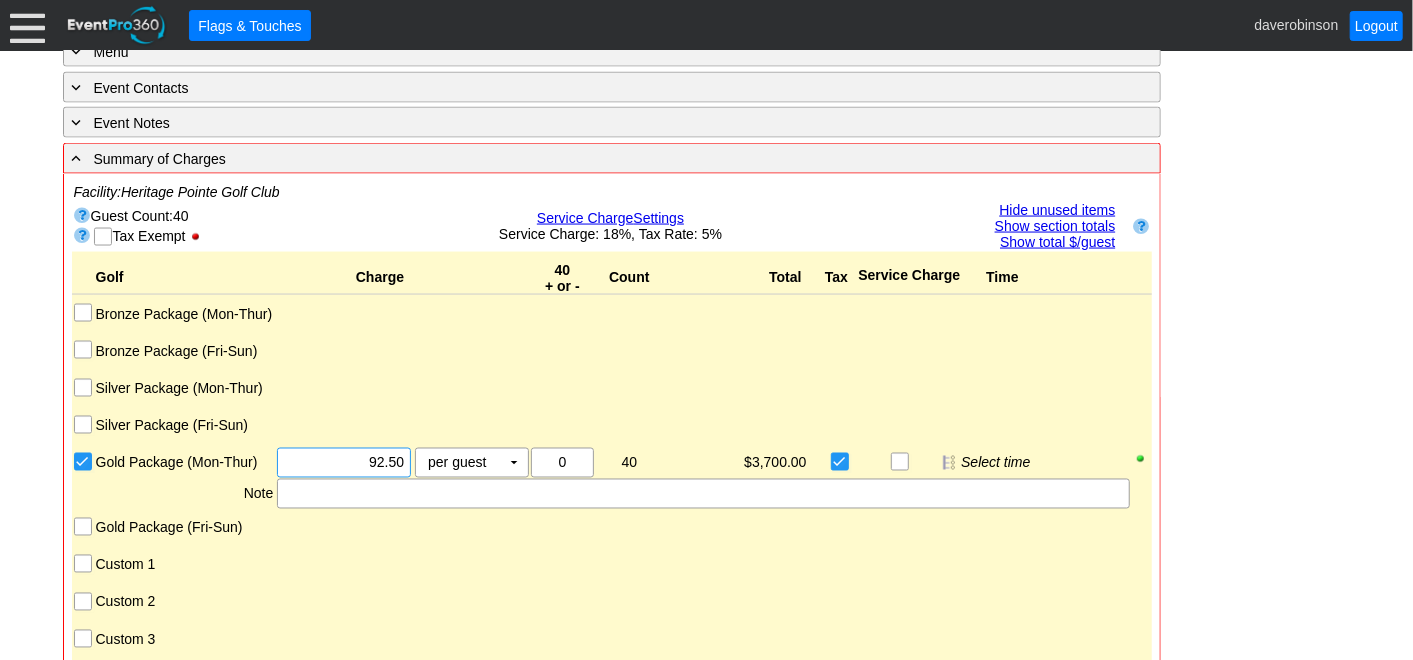 drag, startPoint x: 351, startPoint y: 445, endPoint x: 411, endPoint y: 445, distance: 60 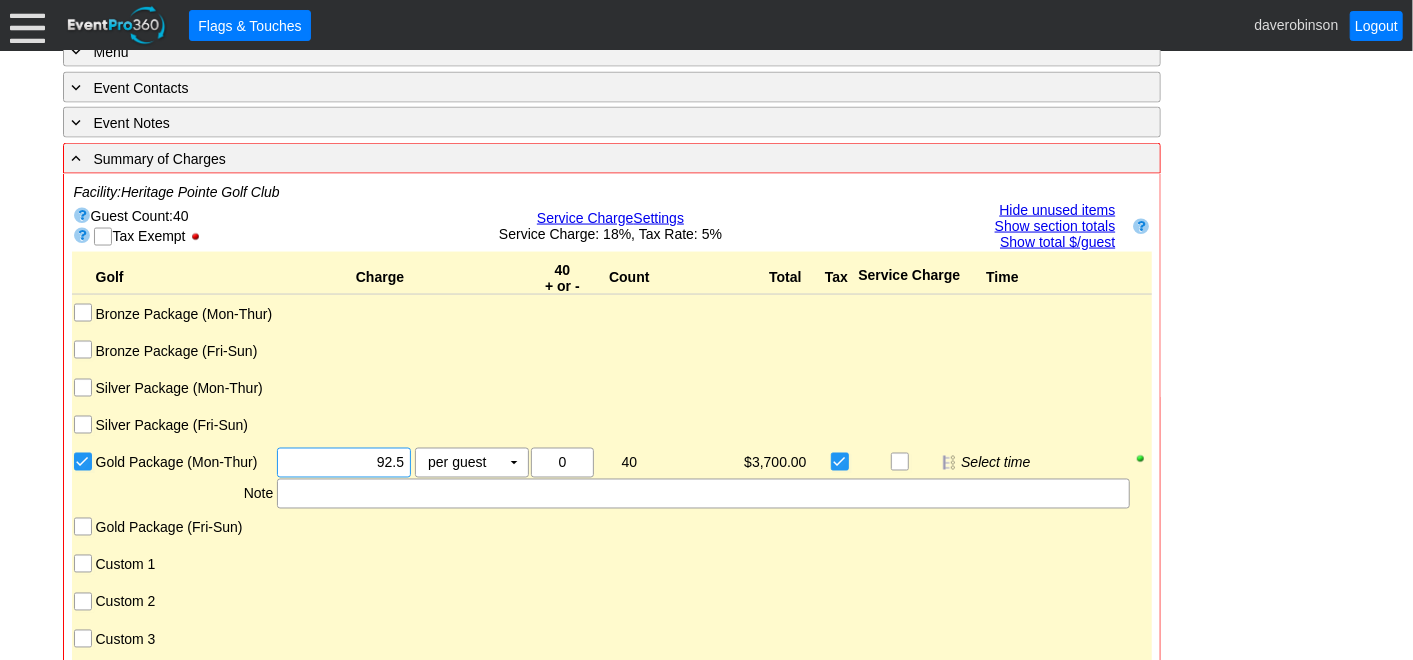 type on "$92.50" 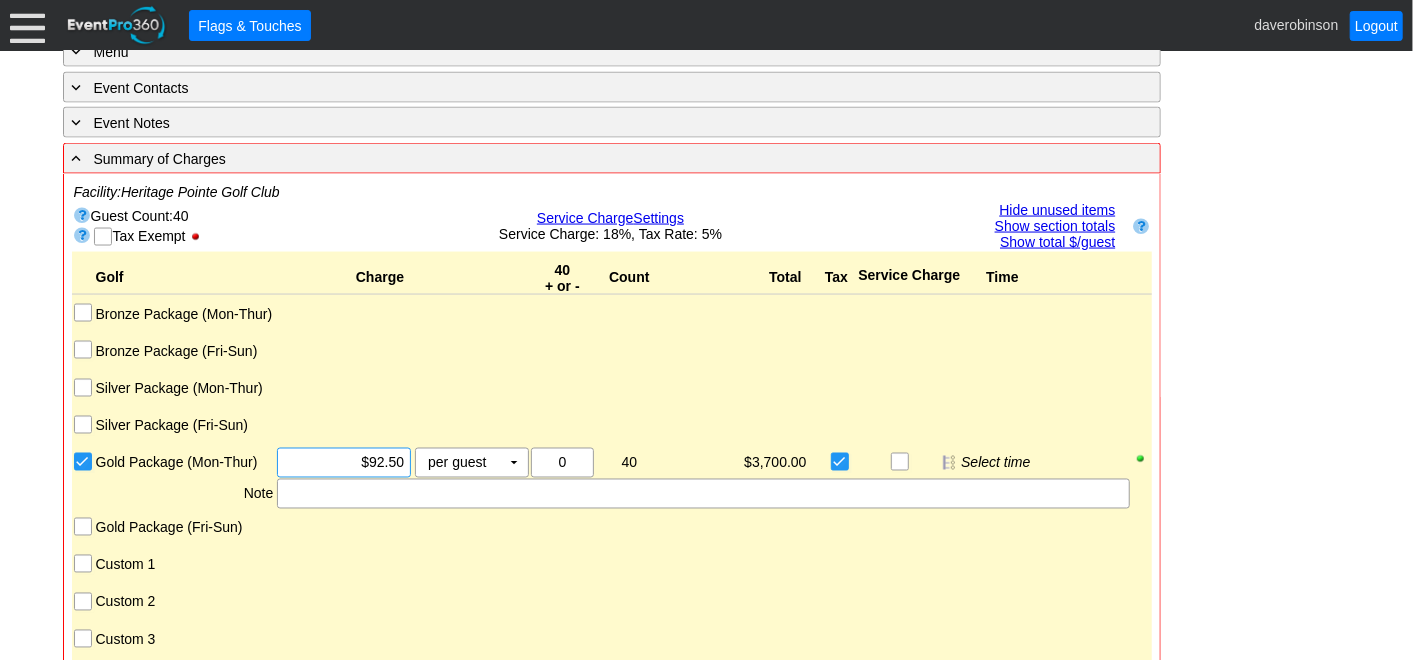 click on "- General Information
▼
Loading....
Remove all highlights
Facility:
▼ Χ Heritage Pointe Golf Club
Event Type:
▼ Χ Corporate Tournament
Course:
▼ Χ
Select time" at bounding box center [707, 738] 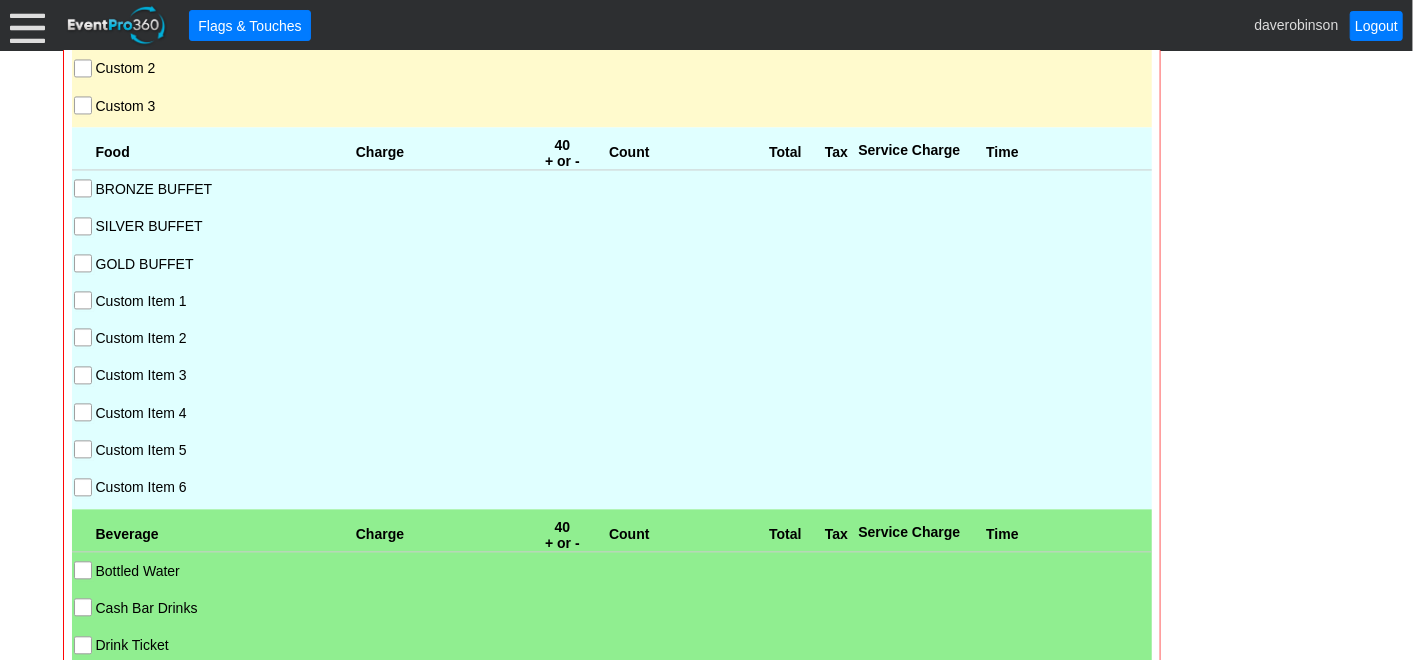 scroll, scrollTop: 2317, scrollLeft: 0, axis: vertical 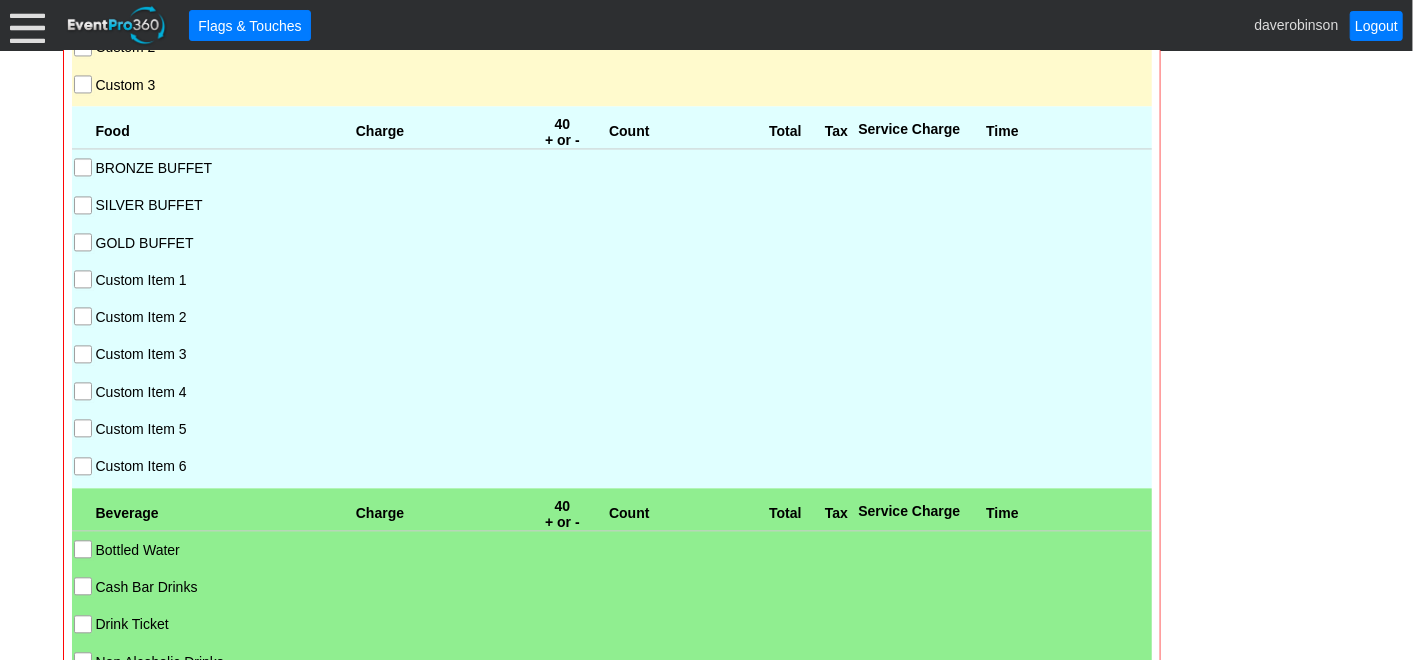 click on "GOLD BUFFET" at bounding box center [85, 244] 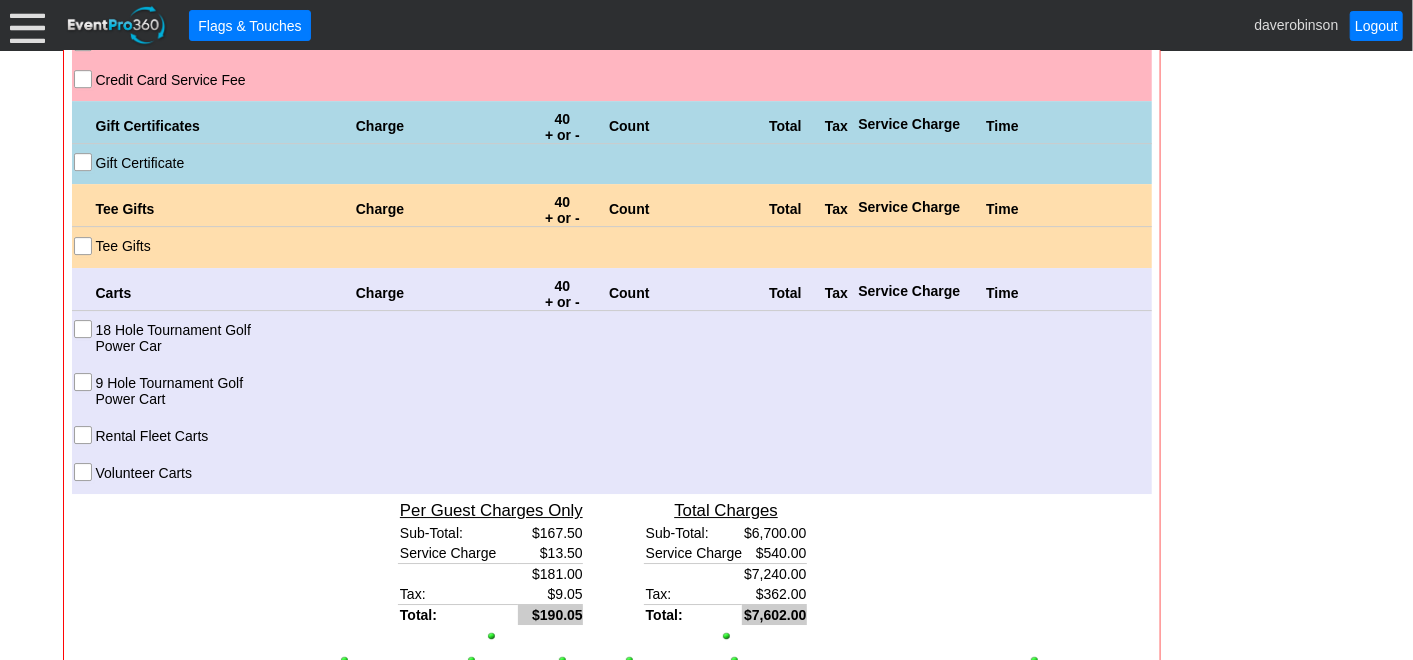 scroll, scrollTop: 3540, scrollLeft: 0, axis: vertical 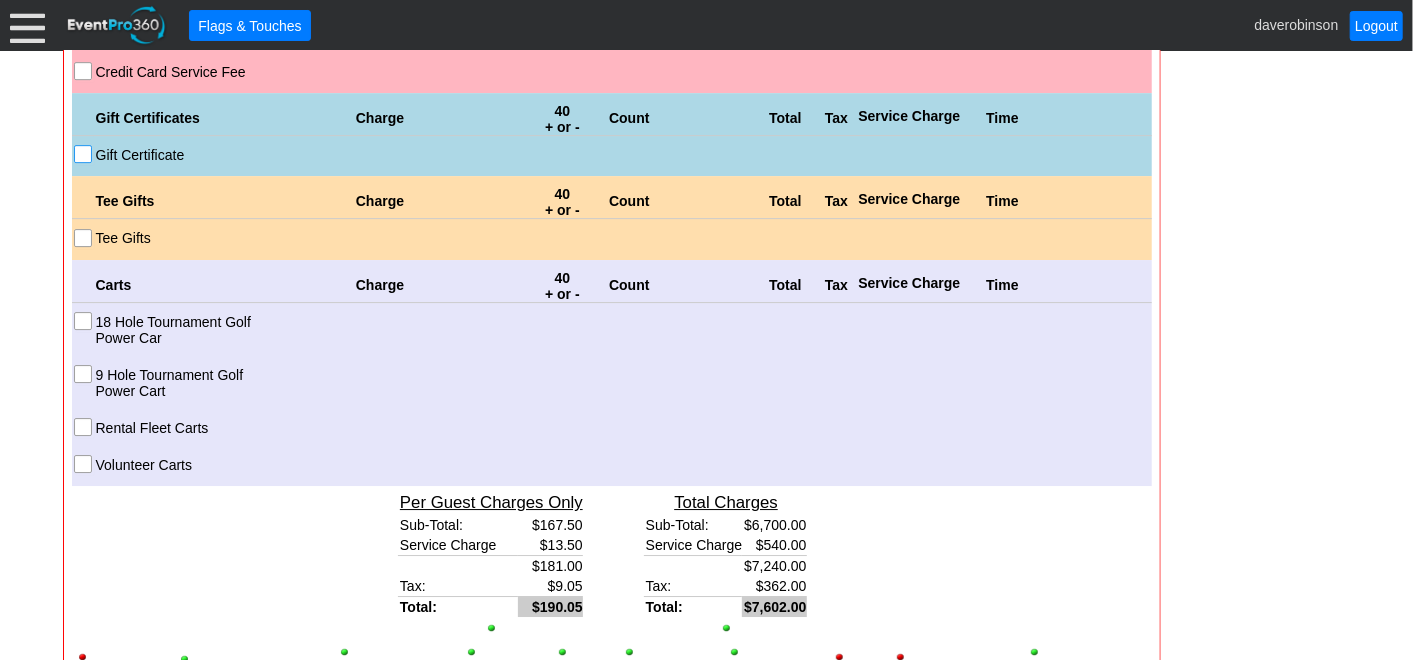 click on "Gift Certificate" at bounding box center [85, 156] 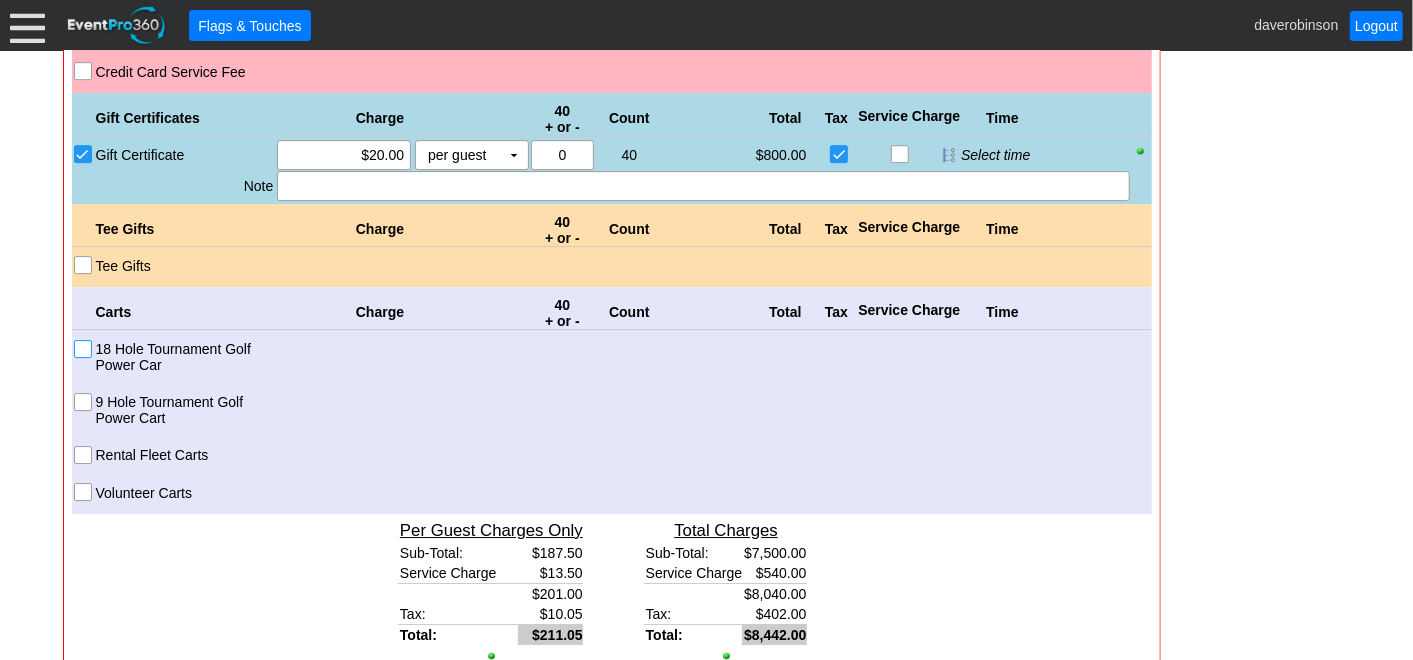 click on "18 Hole Tournament Golf Power Car" at bounding box center [85, 351] 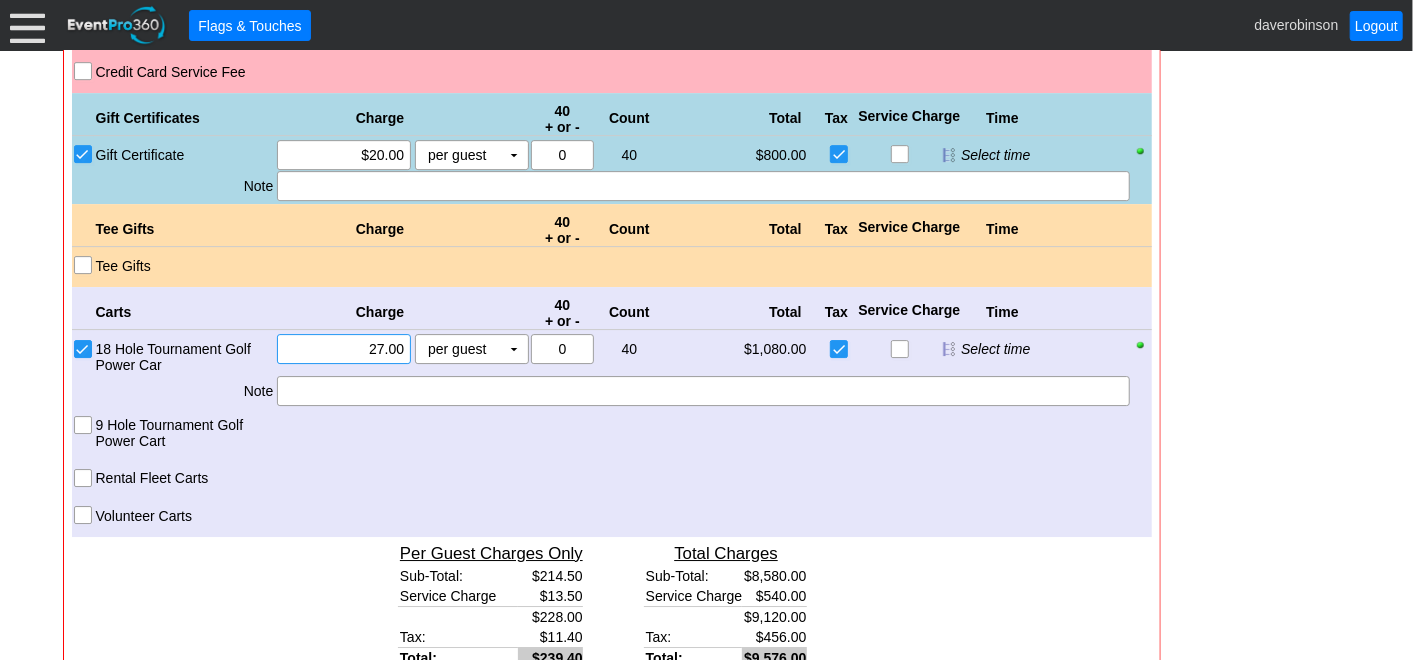 drag, startPoint x: 338, startPoint y: 325, endPoint x: 421, endPoint y: 337, distance: 83.86298 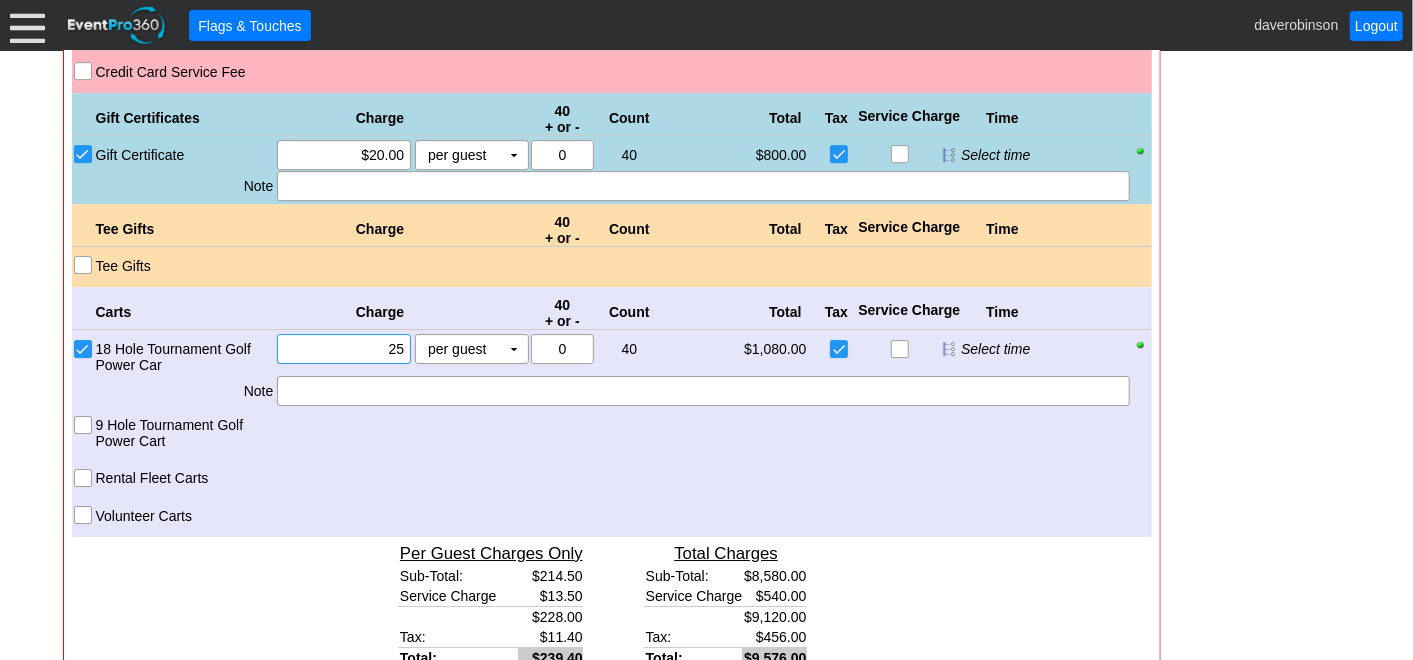 type on "$25.00" 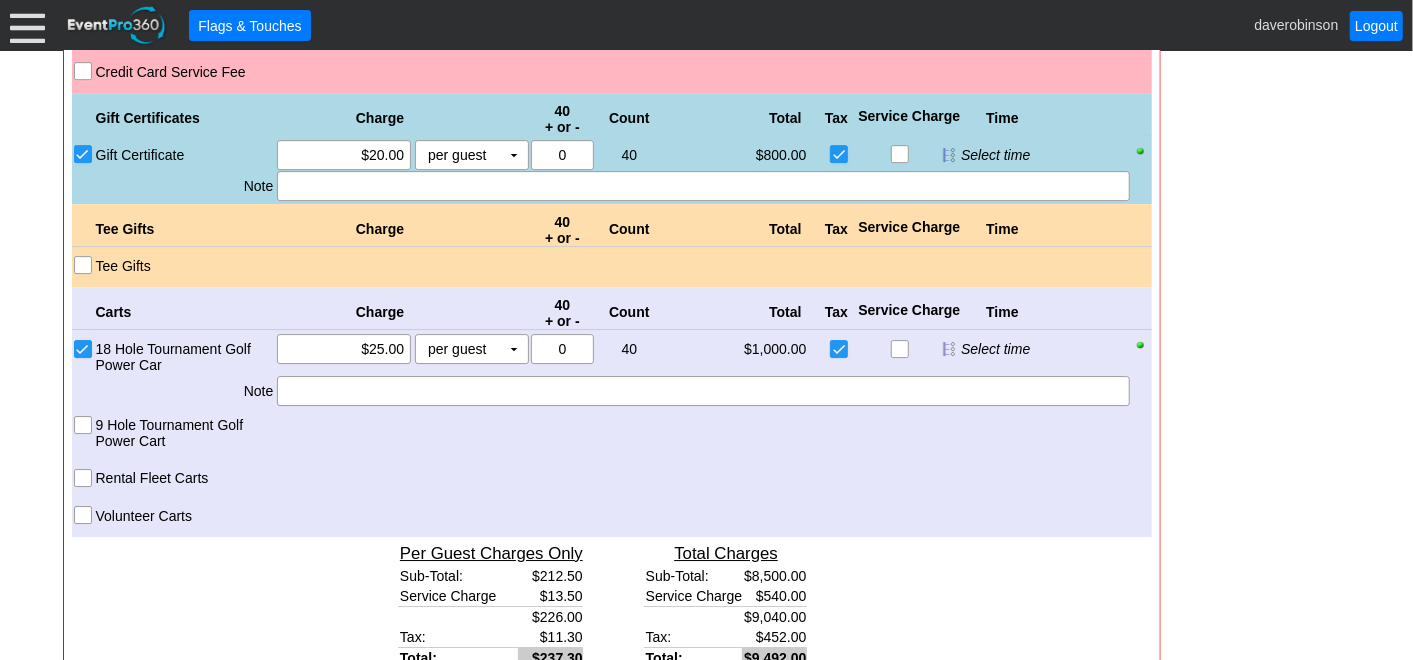 click on "- General Information
▼
Loading....
Remove all highlights
Facility:
▼ Χ Heritage Pointe Golf Club
Event Type:
▼ Χ Corporate Tournament
Course:
▼ Χ
Select time" at bounding box center [707, -980] 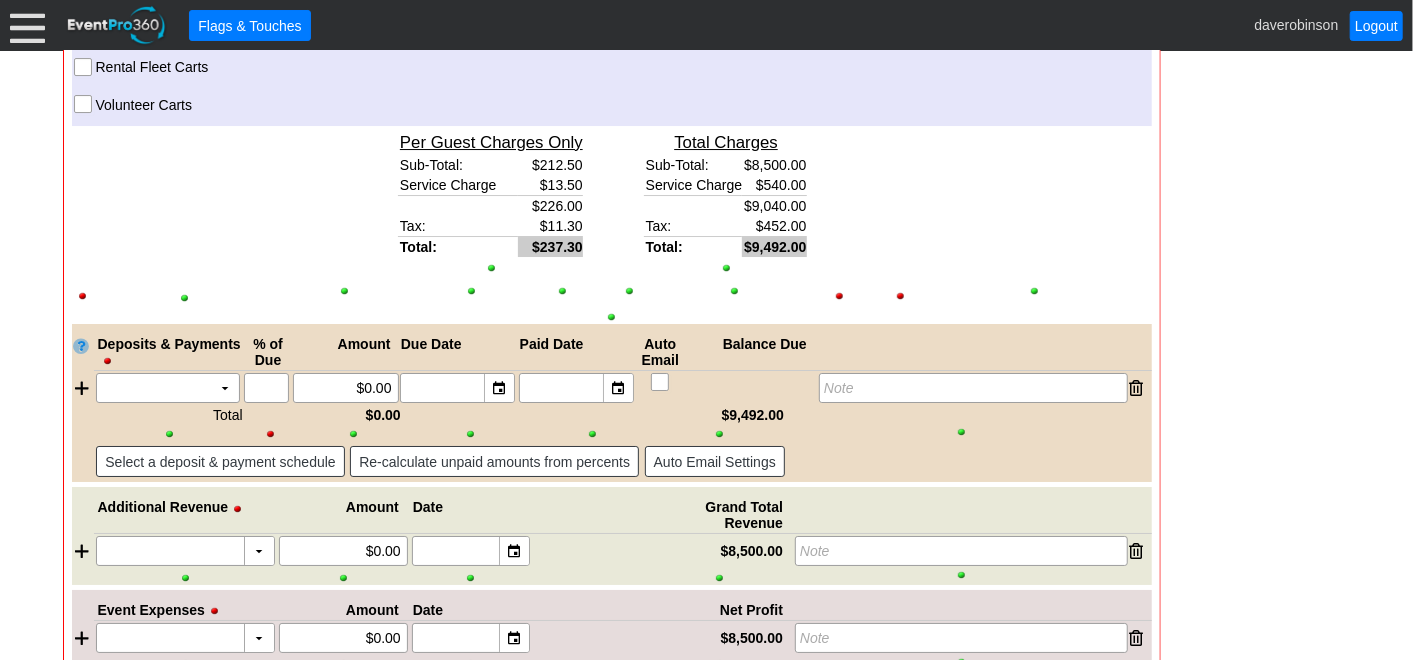 scroll, scrollTop: 4061, scrollLeft: 0, axis: vertical 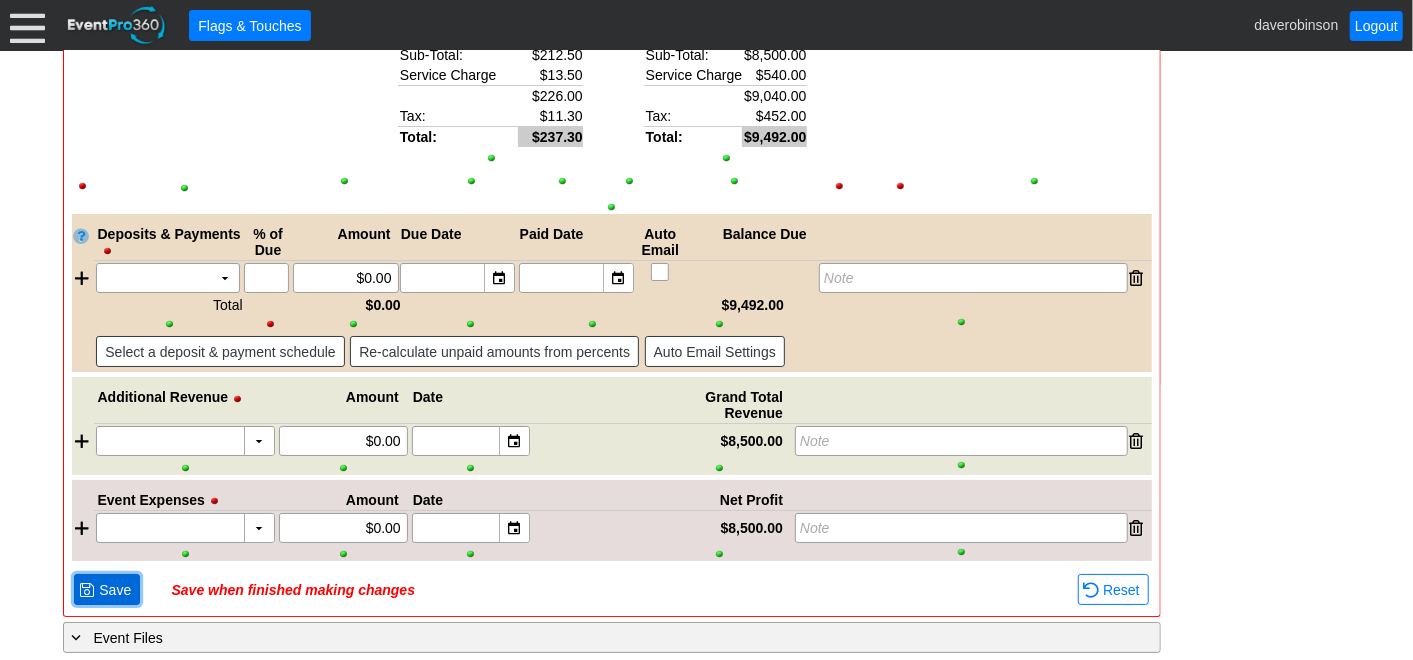 click on "Save" at bounding box center (115, 590) 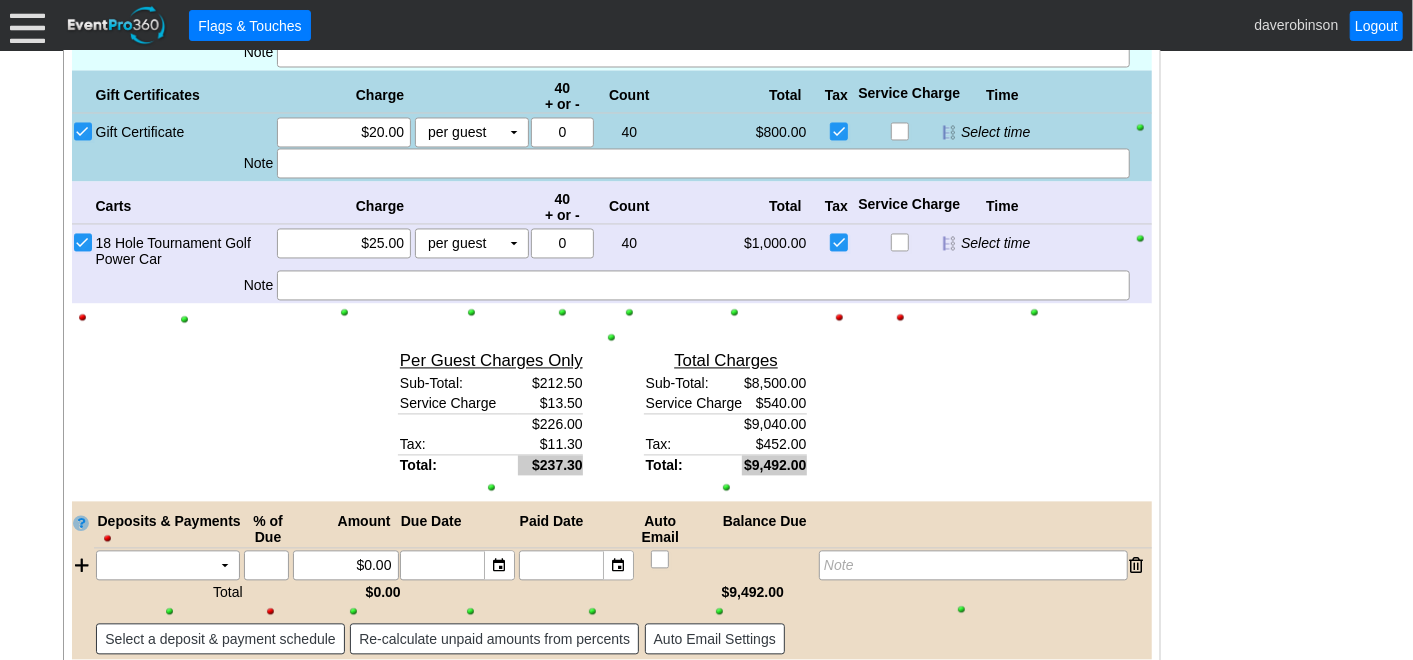 scroll, scrollTop: 2120, scrollLeft: 0, axis: vertical 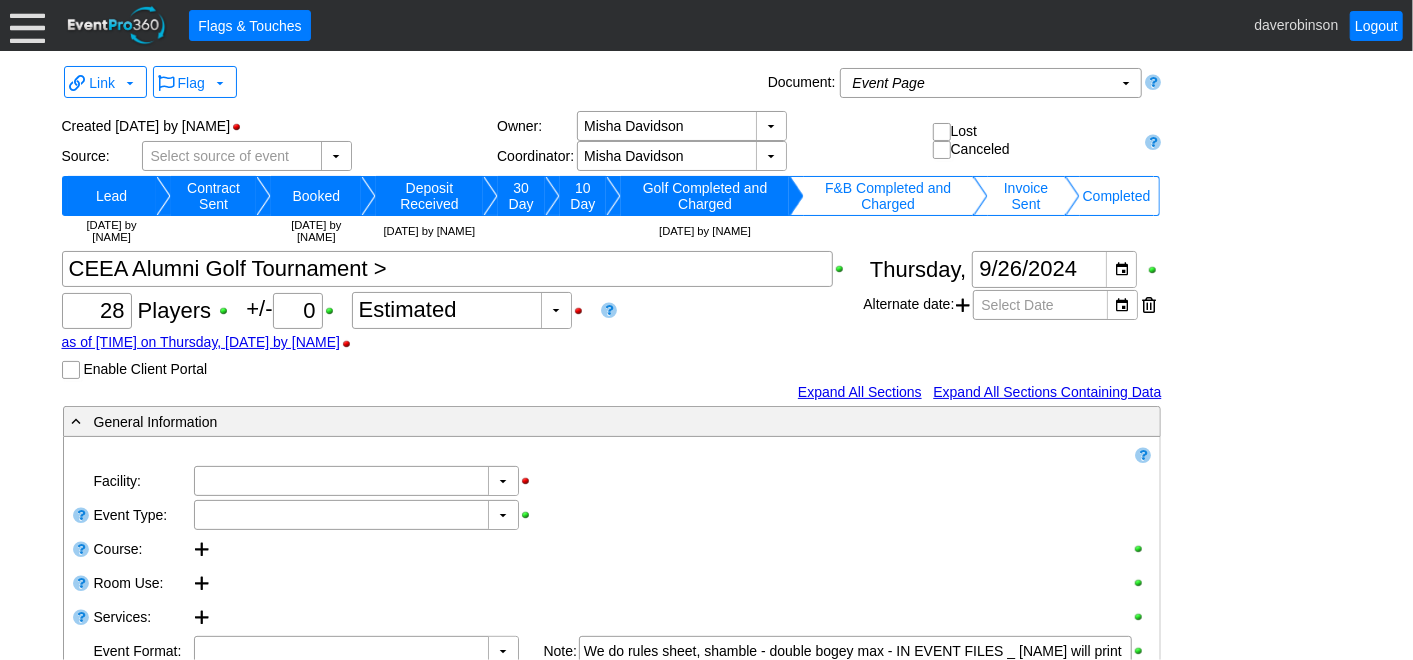 type on "Heritage Pointe Golf Club" 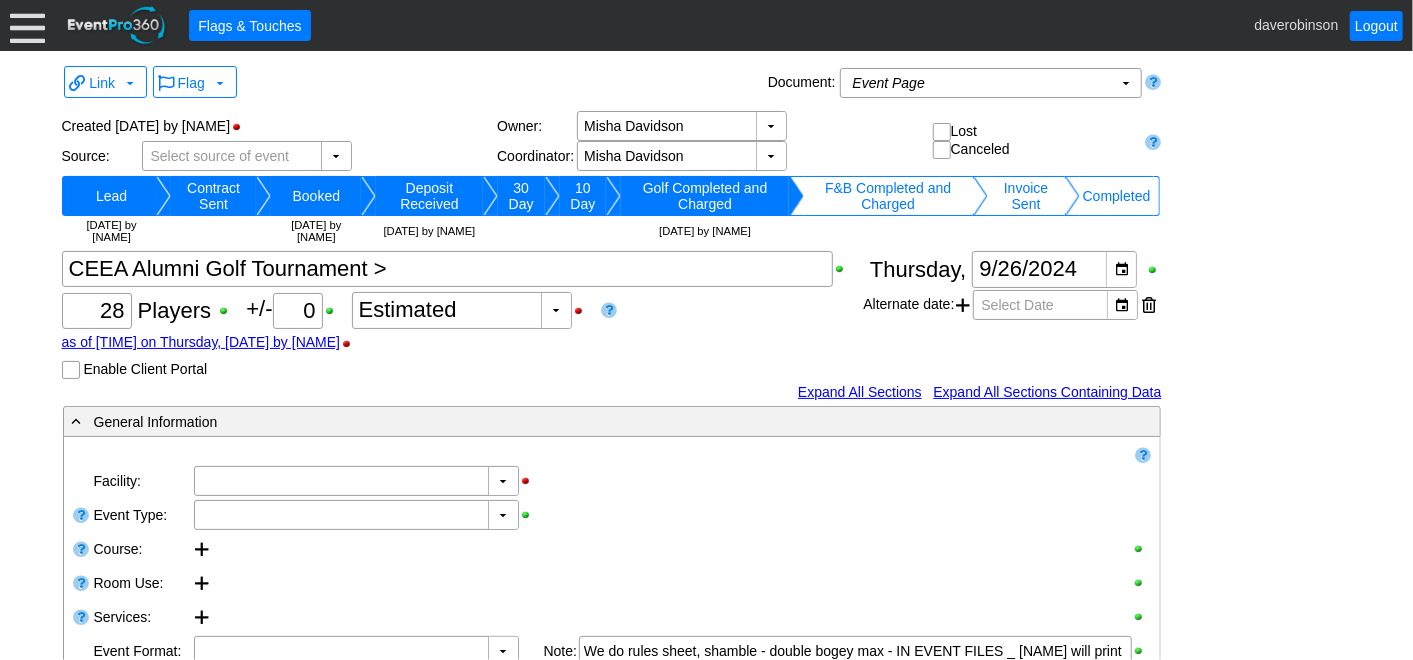 type on "Corporate Tournament" 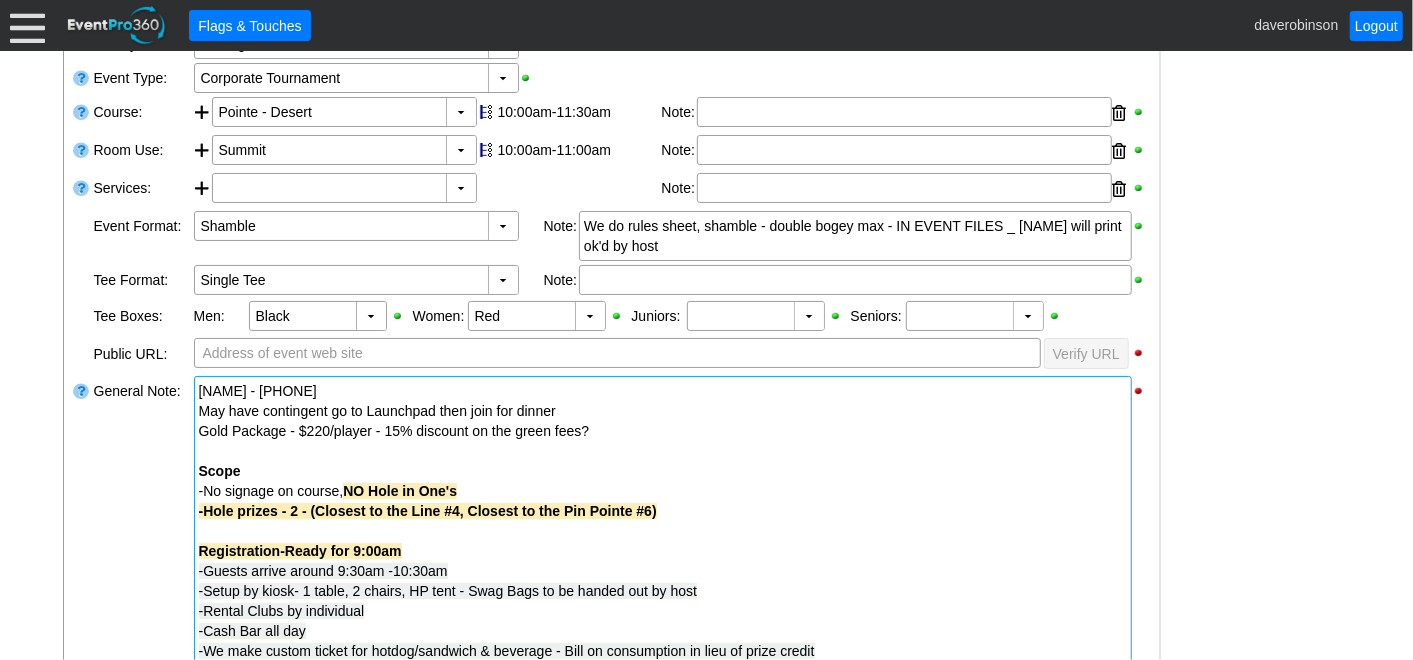 scroll, scrollTop: 444, scrollLeft: 0, axis: vertical 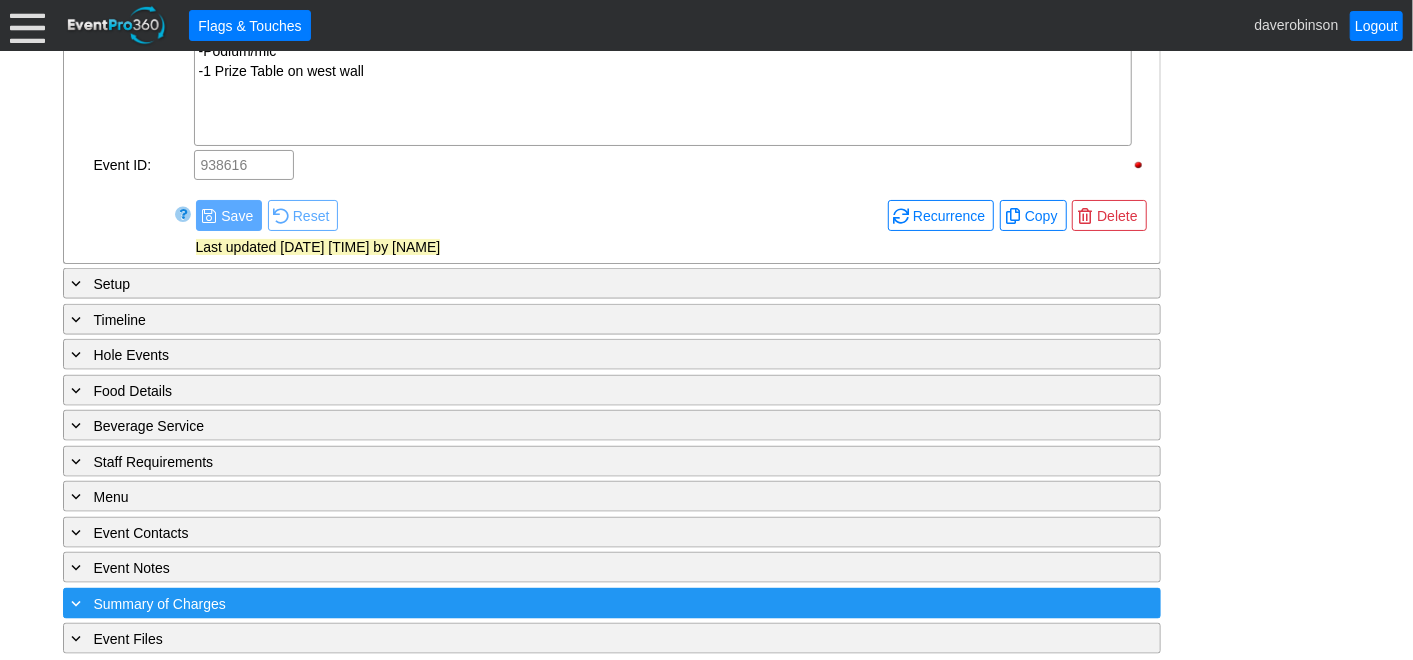 click on "+ Summary of Charges
▼" at bounding box center (612, 603) 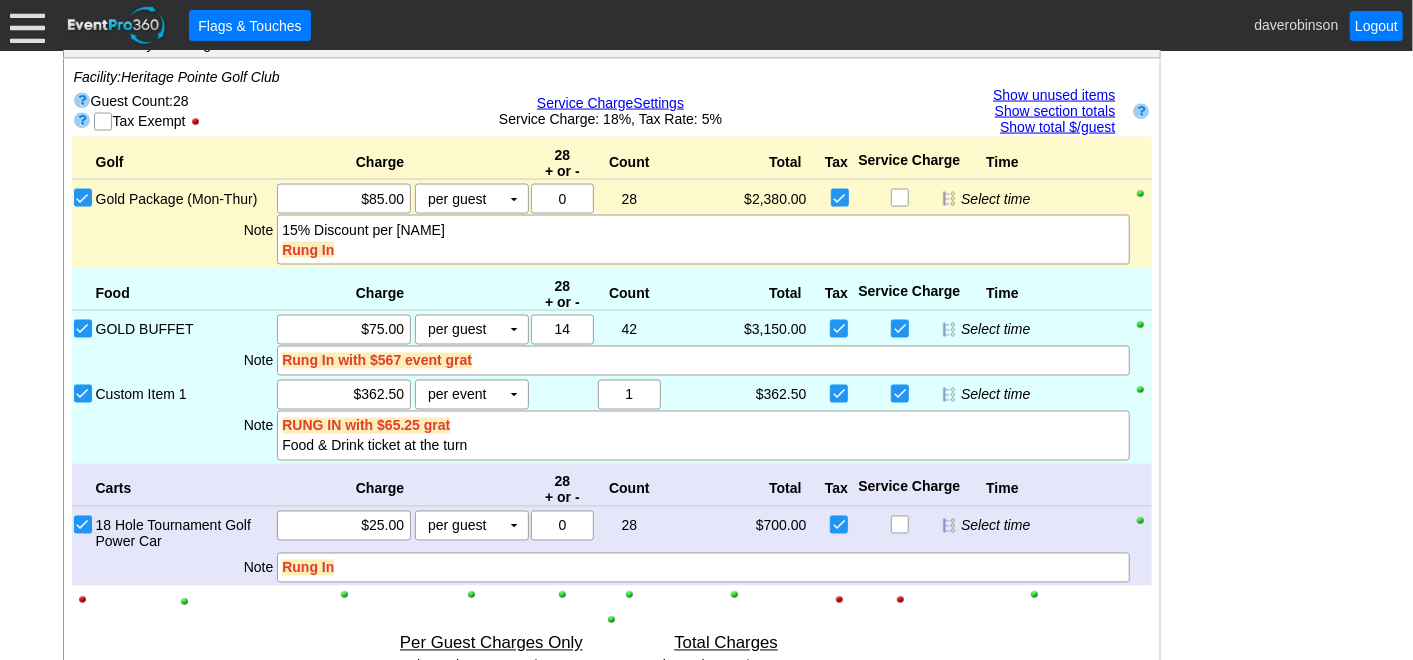 scroll, scrollTop: 1812, scrollLeft: 0, axis: vertical 